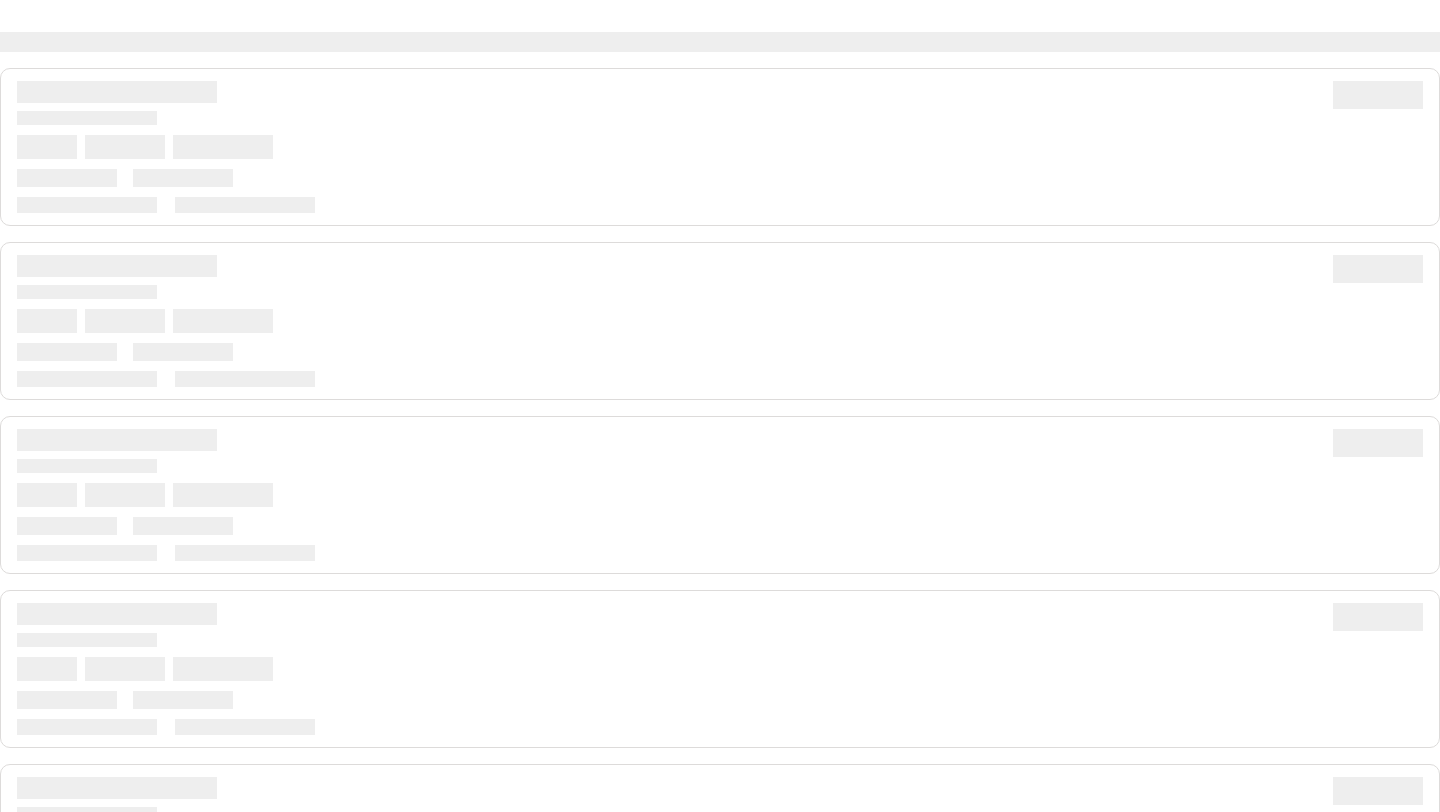scroll, scrollTop: 0, scrollLeft: 0, axis: both 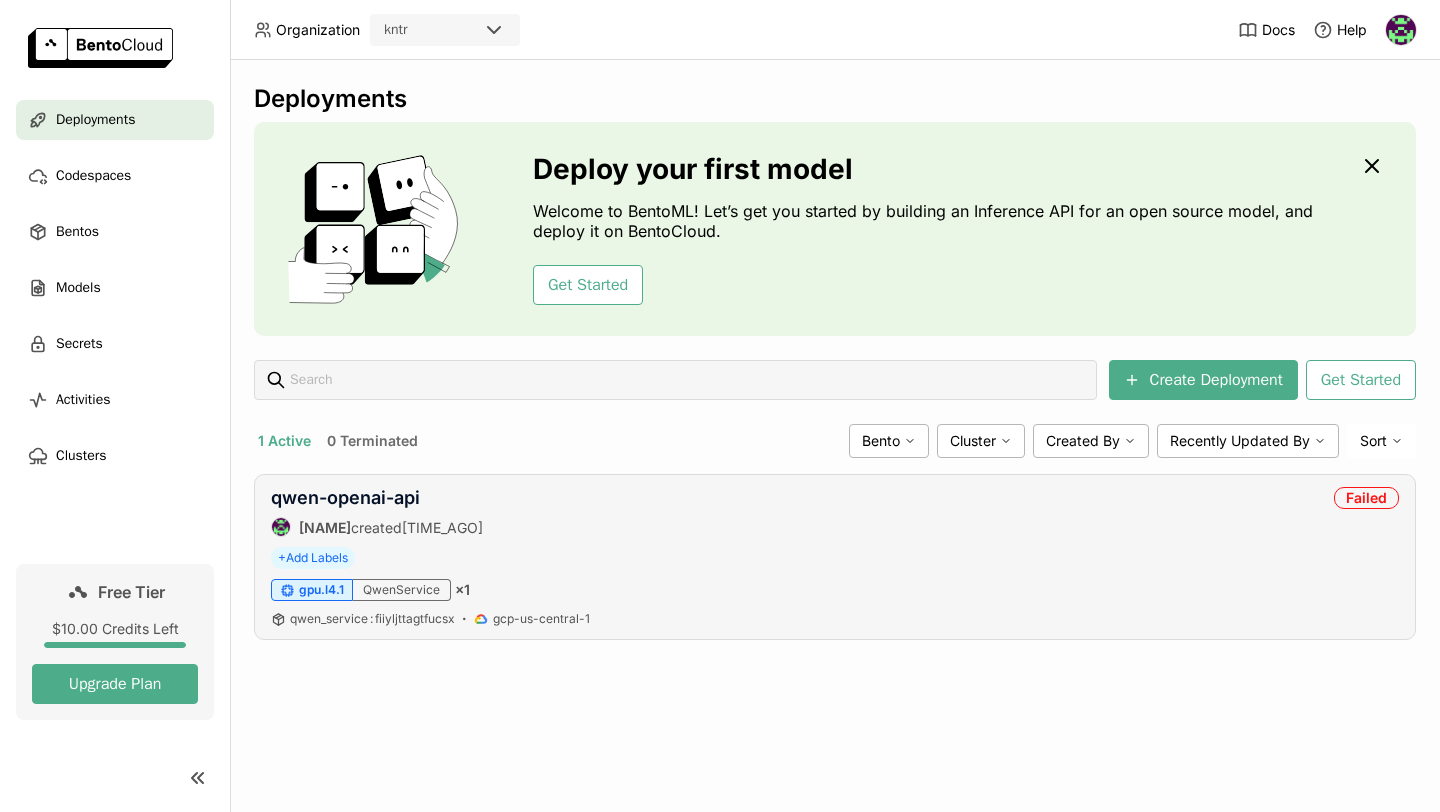 click on "+  Add Labels" at bounding box center [835, 558] 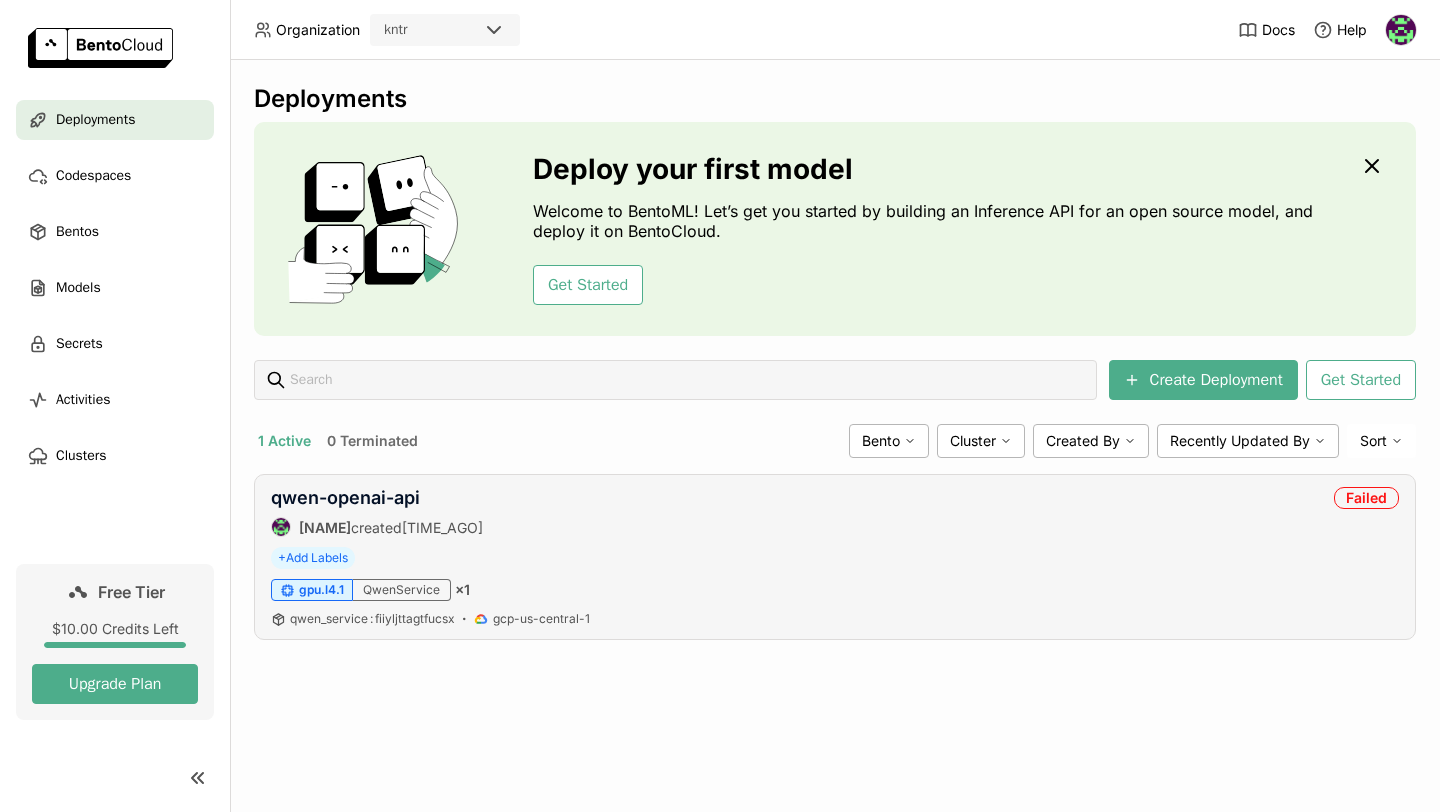 click on "QwenService" at bounding box center (402, 590) 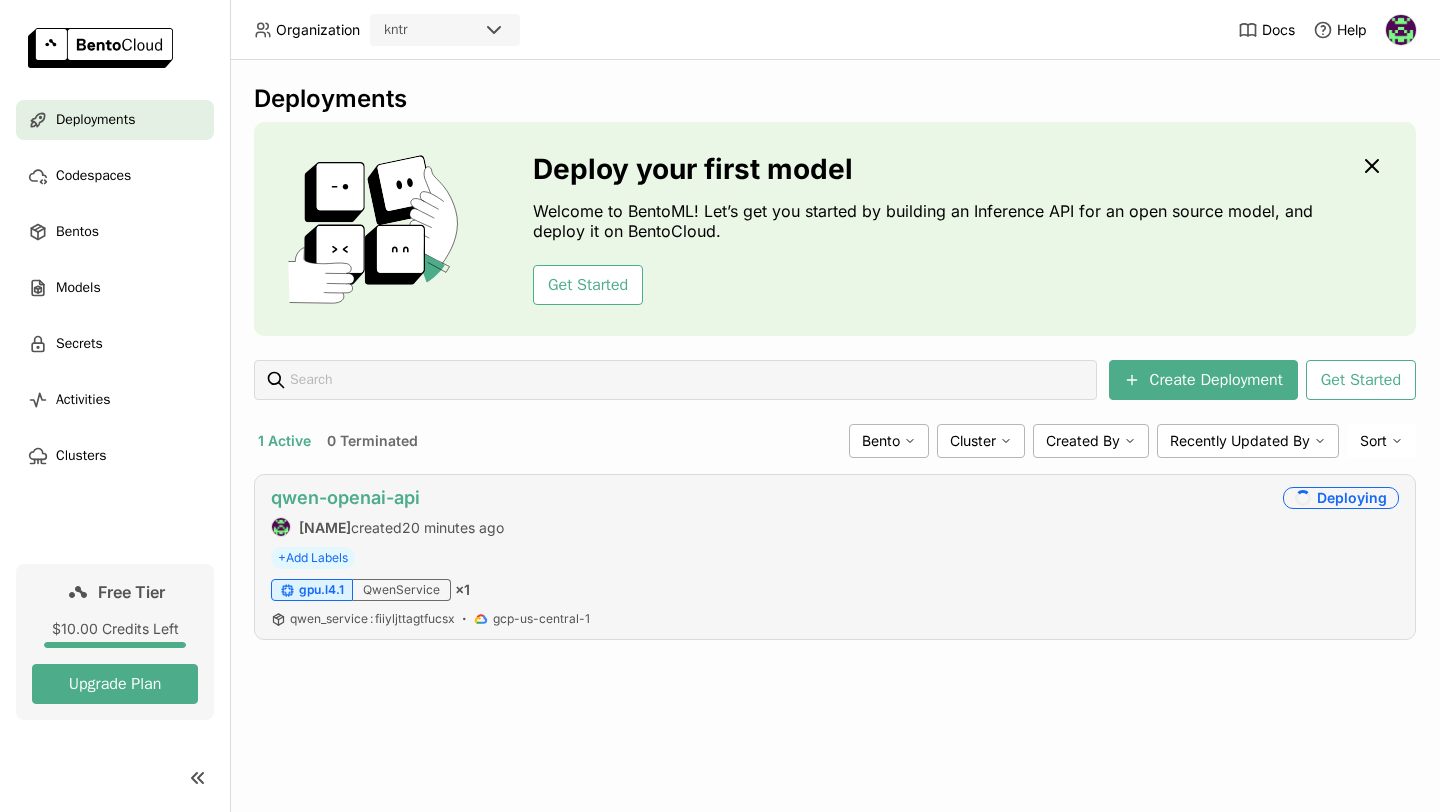 click on "qwen-openai-api" at bounding box center (345, 497) 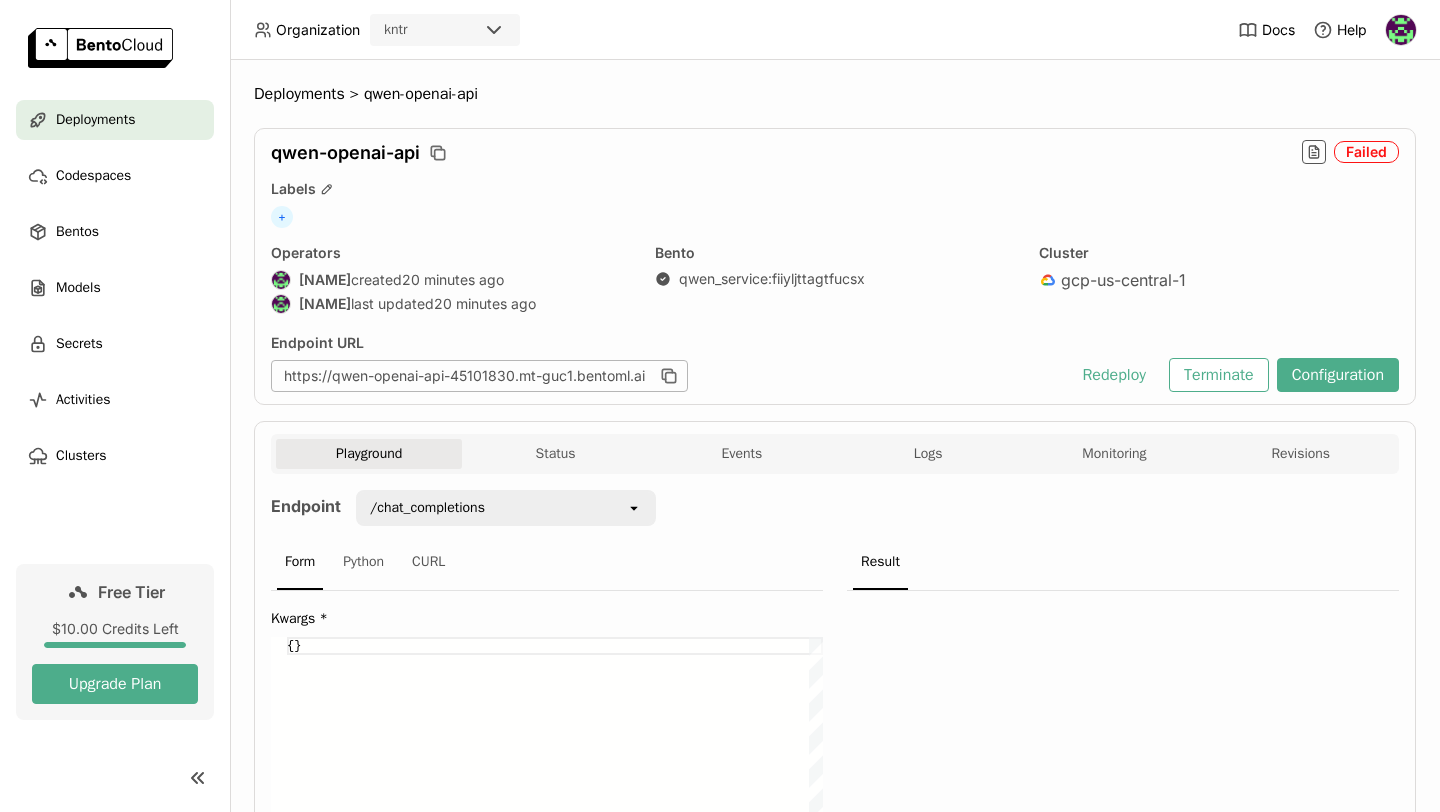 scroll, scrollTop: 0, scrollLeft: 0, axis: both 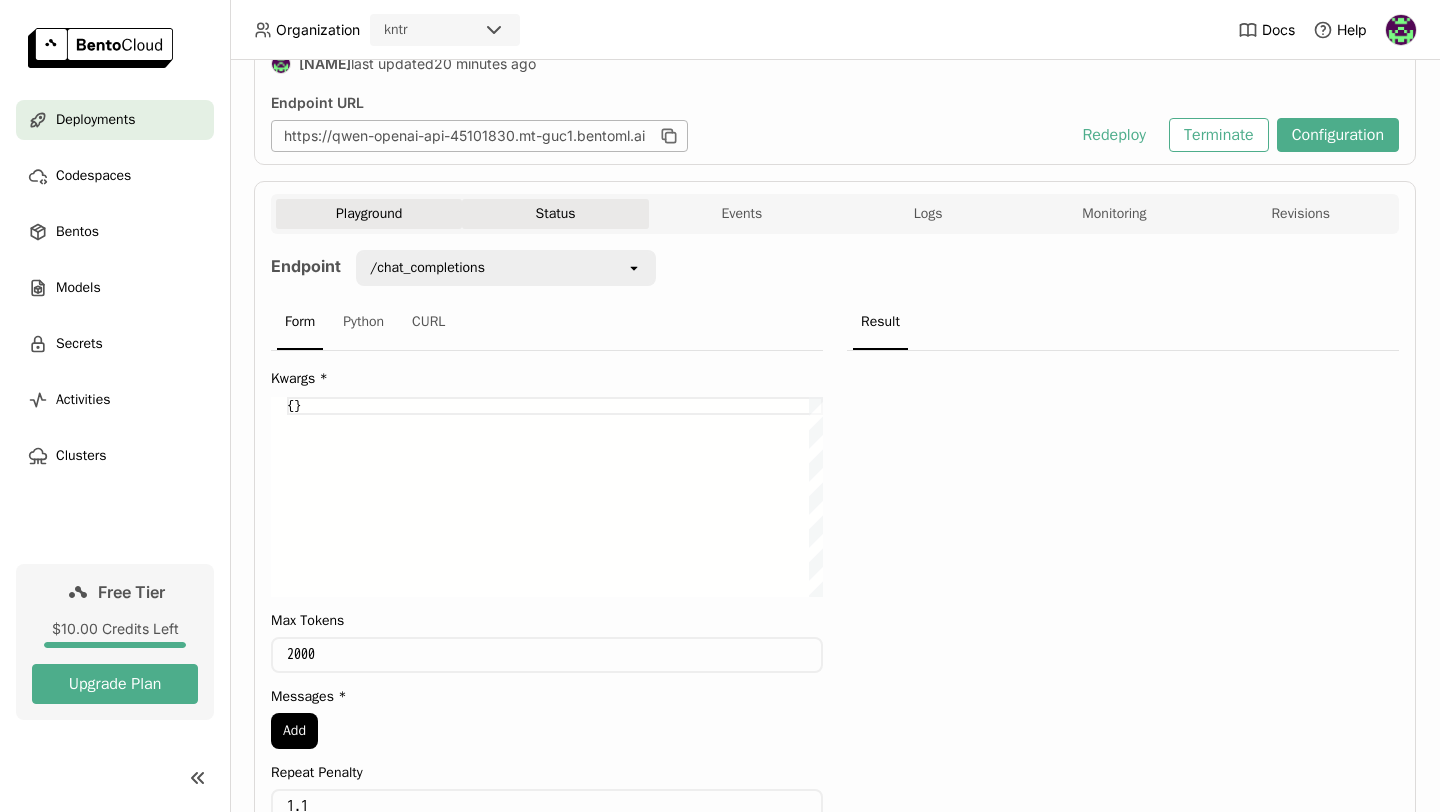 click on "Status" at bounding box center (555, 214) 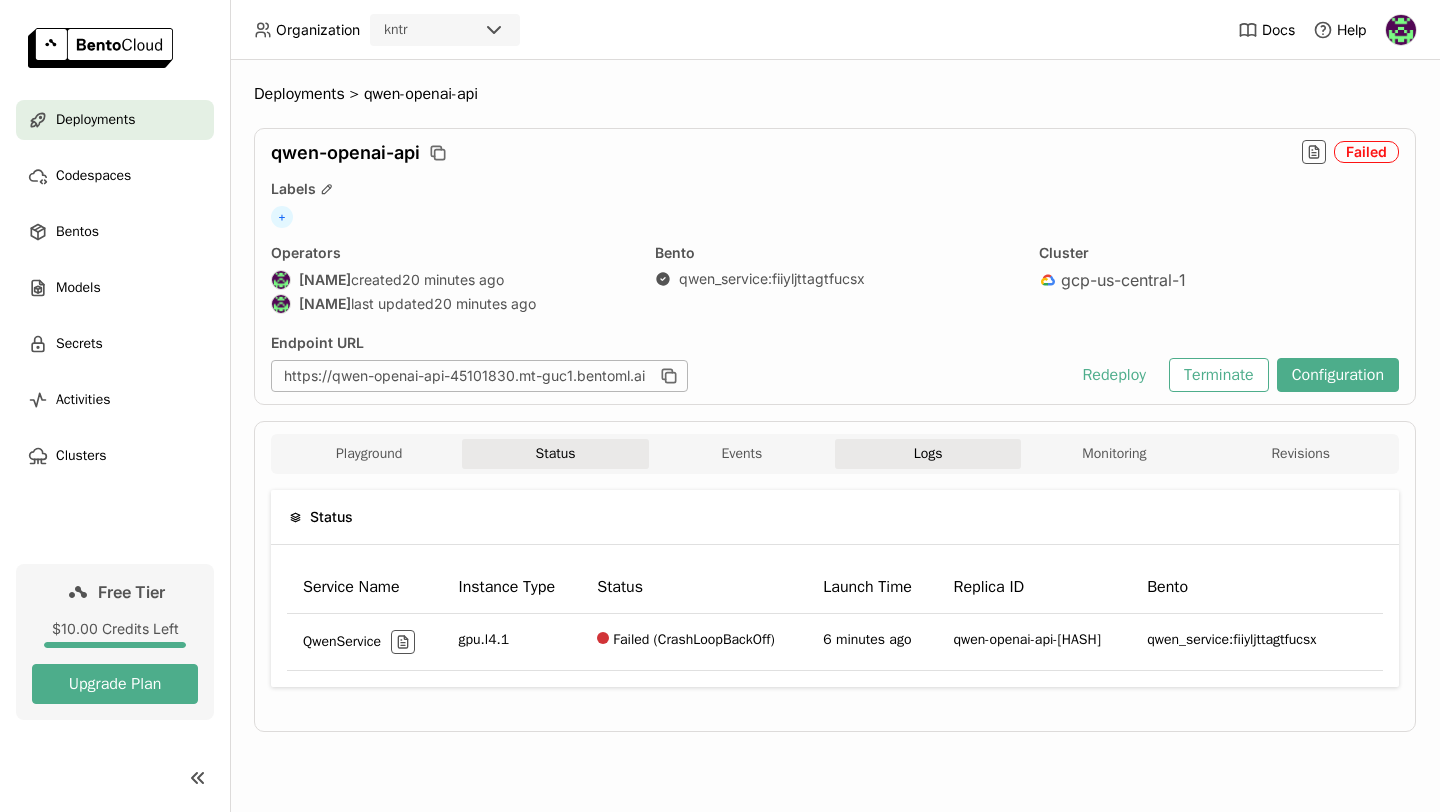 click on "Logs" at bounding box center [928, 454] 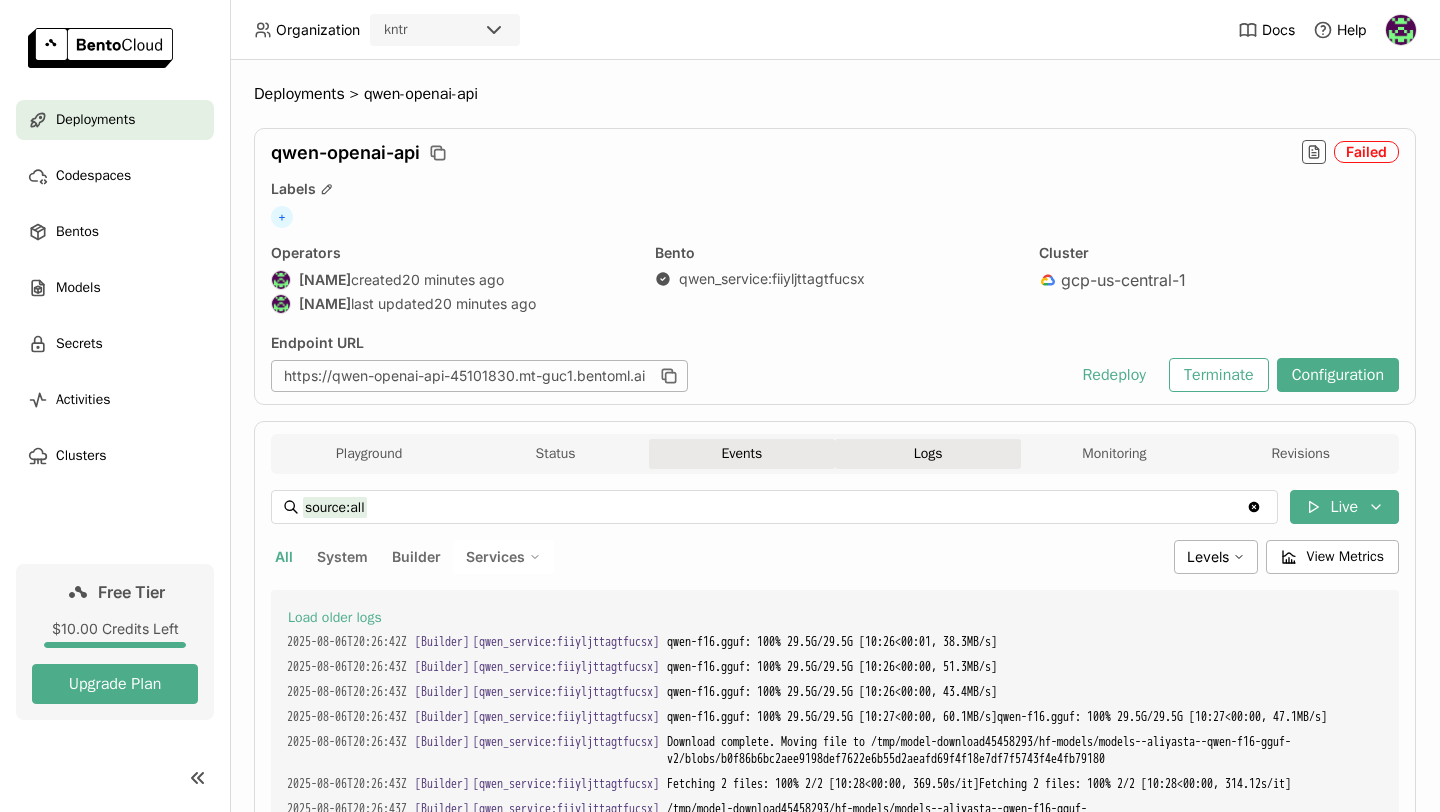 scroll, scrollTop: 4092, scrollLeft: 0, axis: vertical 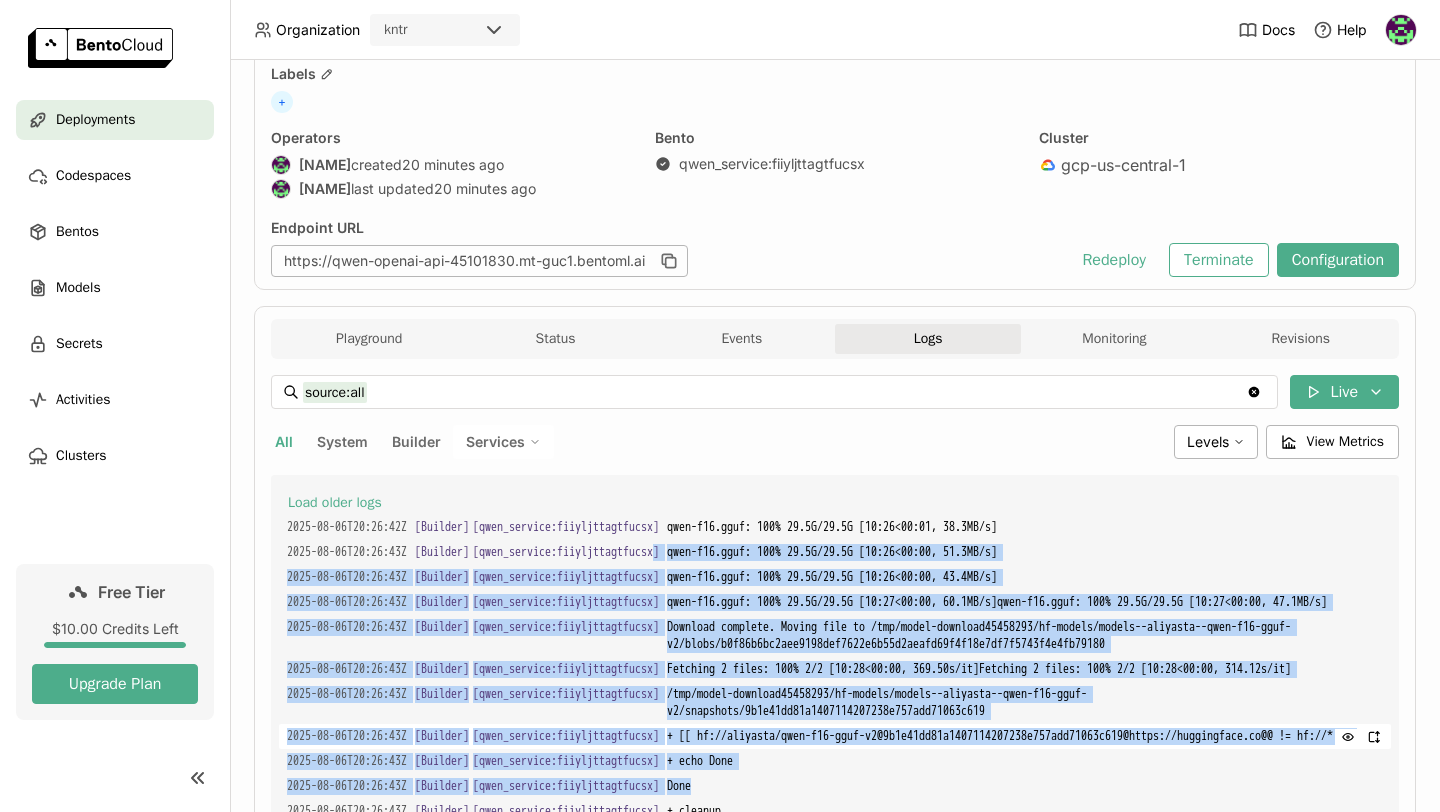 drag, startPoint x: 726, startPoint y: 601, endPoint x: 858, endPoint y: 811, distance: 248.04031 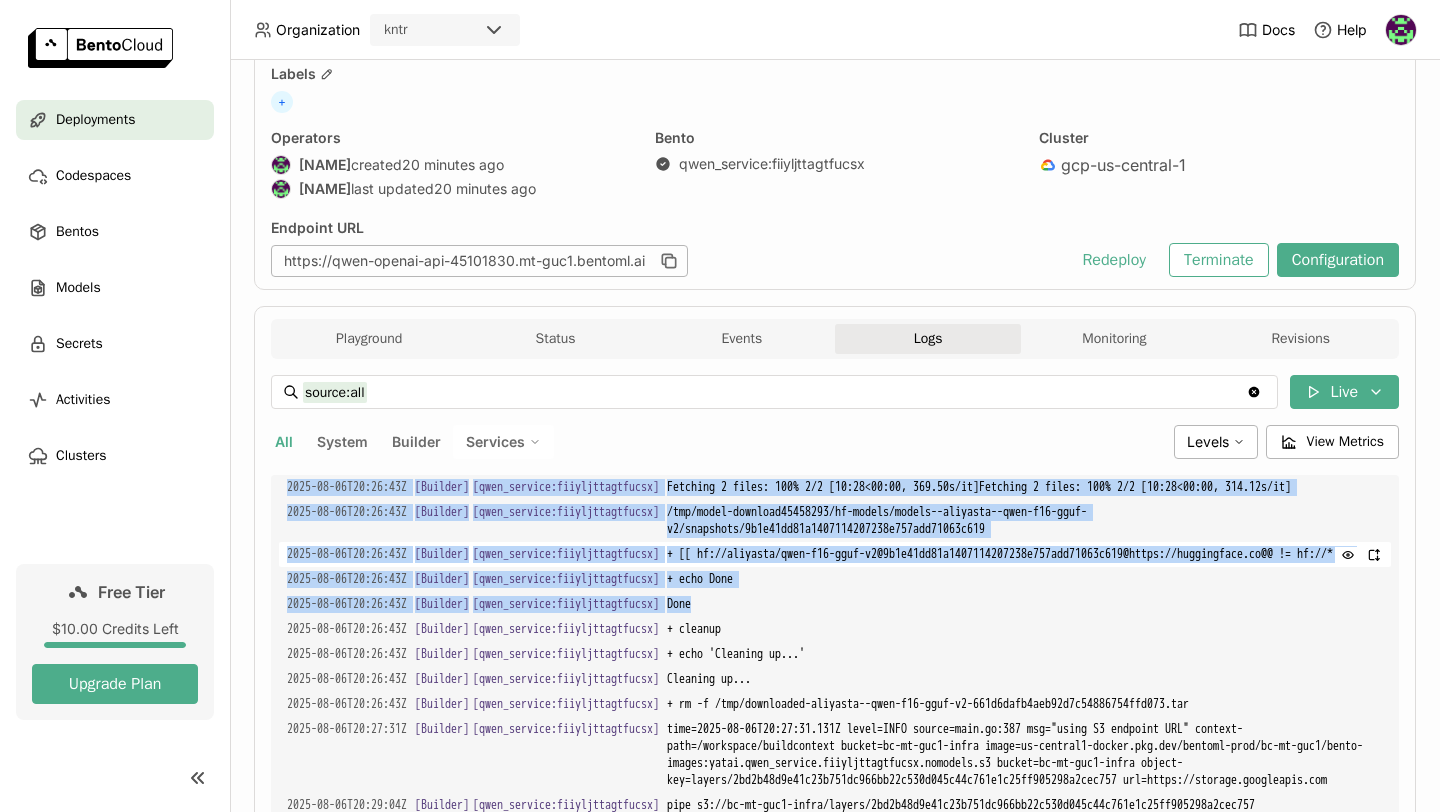 scroll, scrollTop: 256, scrollLeft: 0, axis: vertical 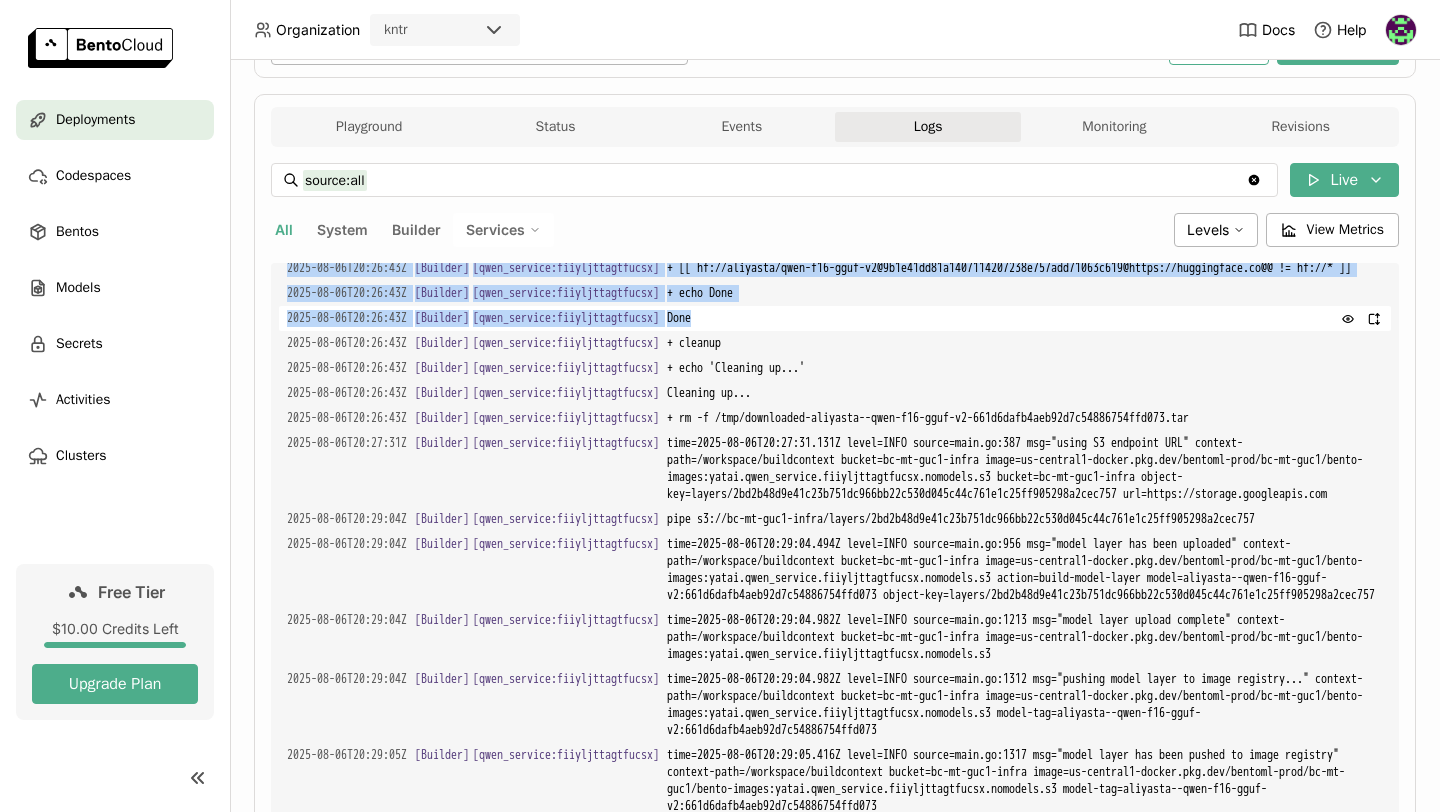 click on "Done" at bounding box center [1025, 318] 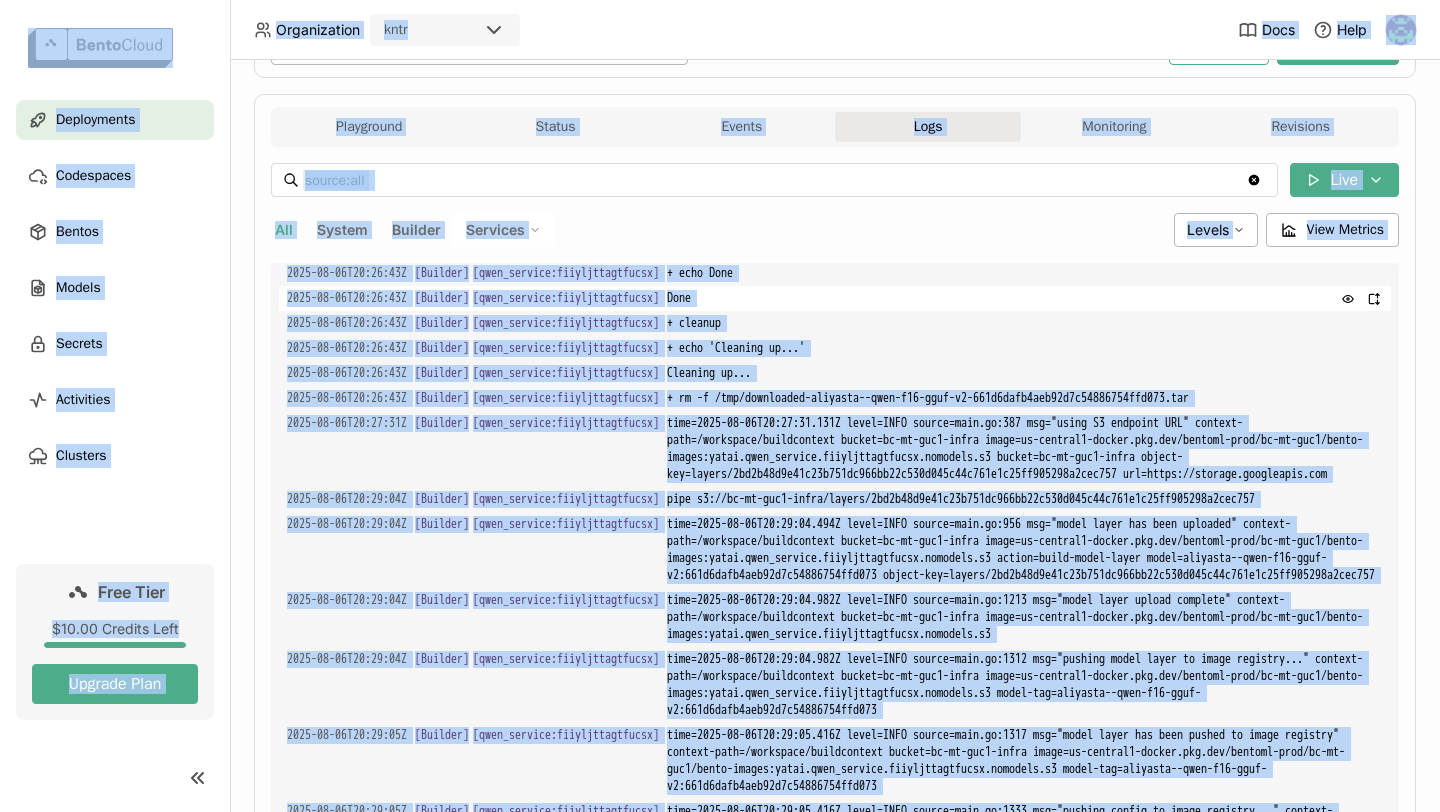 scroll, scrollTop: 372, scrollLeft: 0, axis: vertical 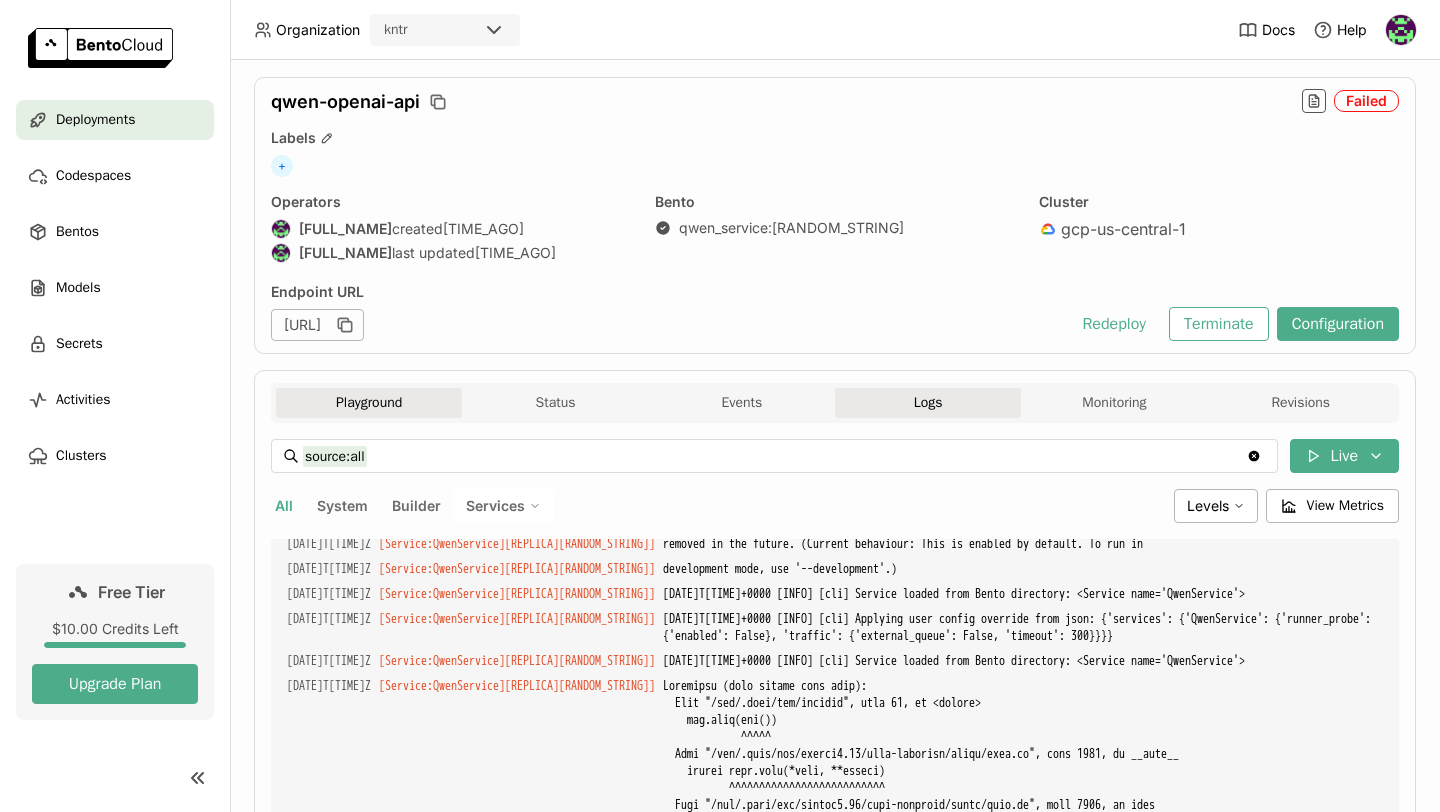 click on "Playground" at bounding box center (369, 403) 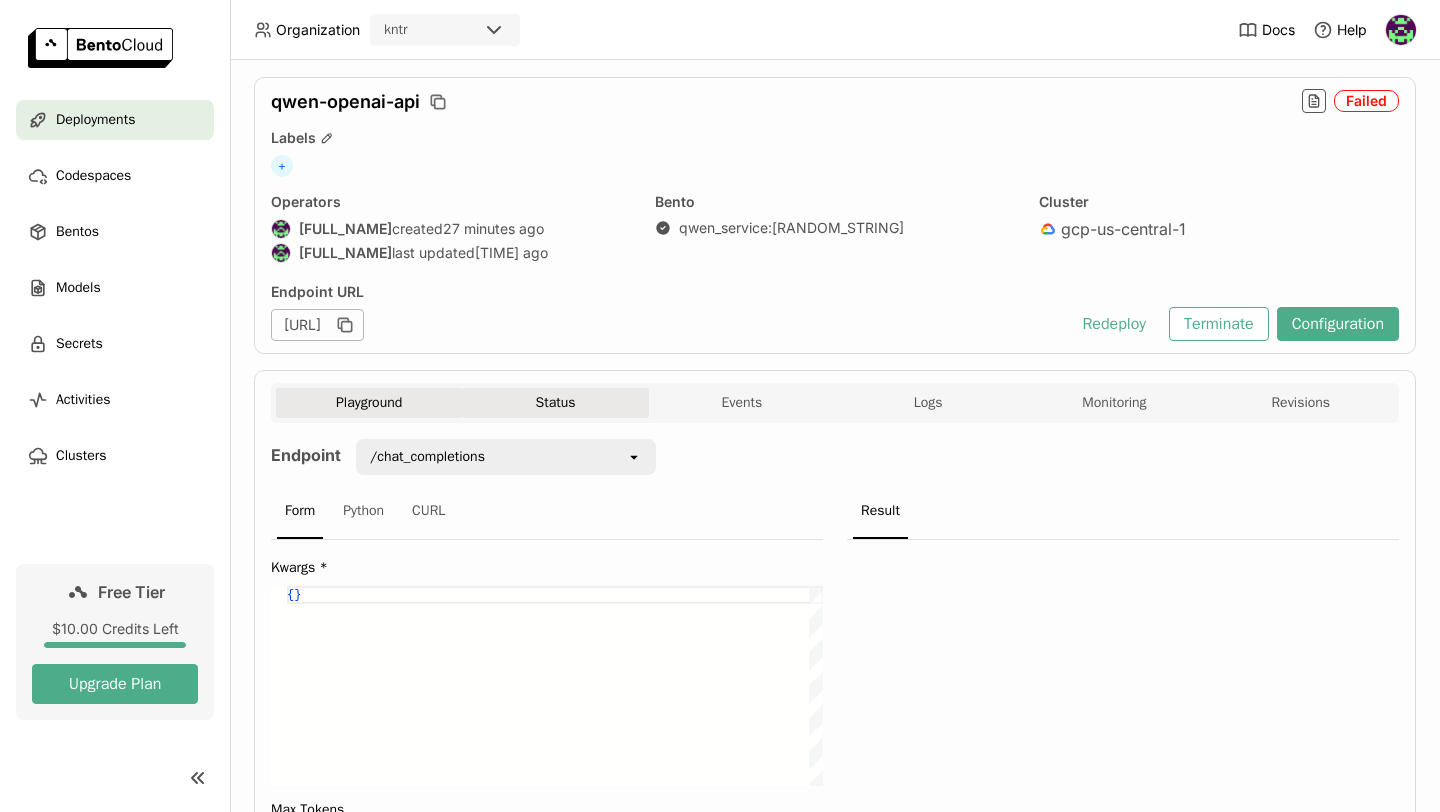 click on "Status" at bounding box center [555, 403] 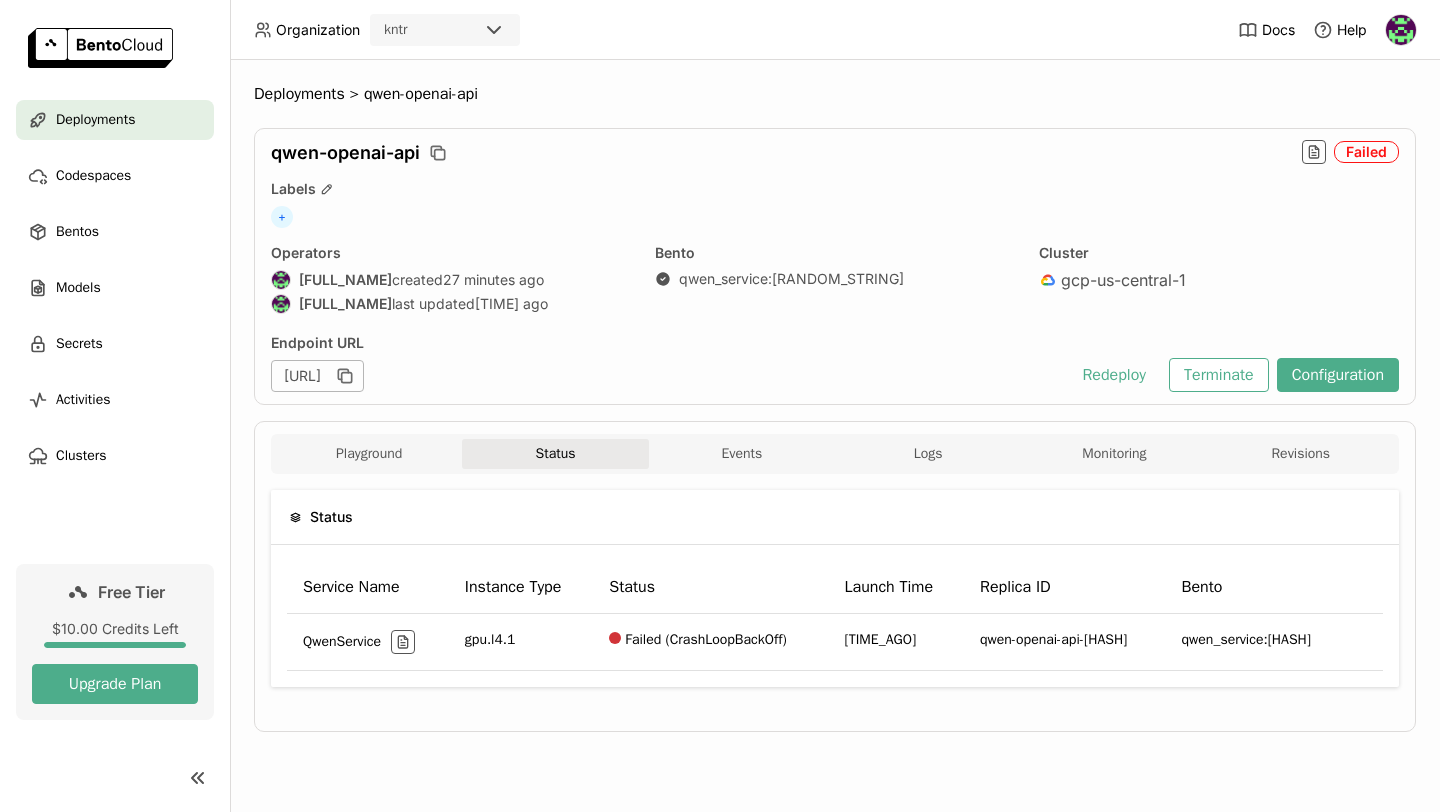 scroll, scrollTop: 0, scrollLeft: 0, axis: both 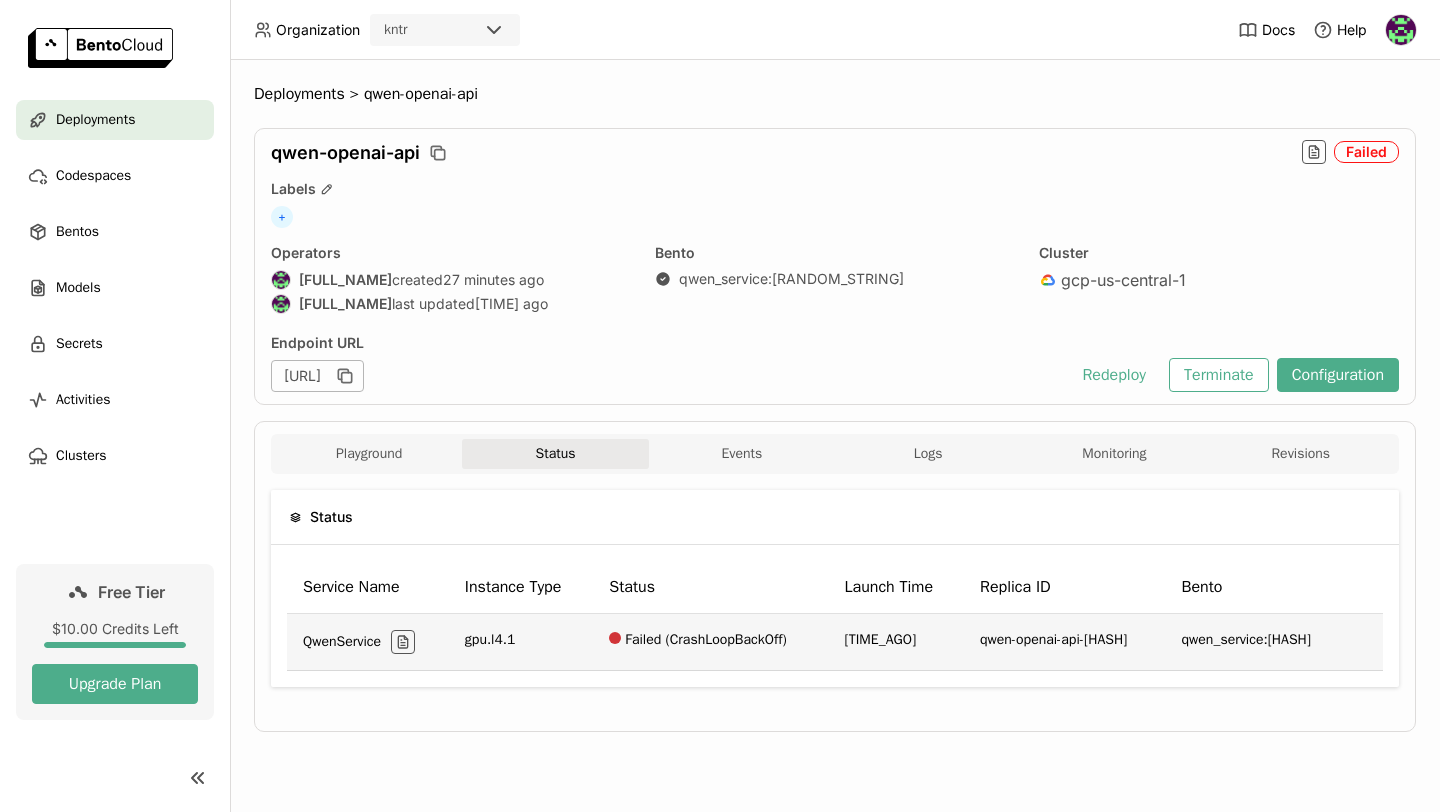 click on "Failed (CrashLoopBackOff)" at bounding box center [710, 642] 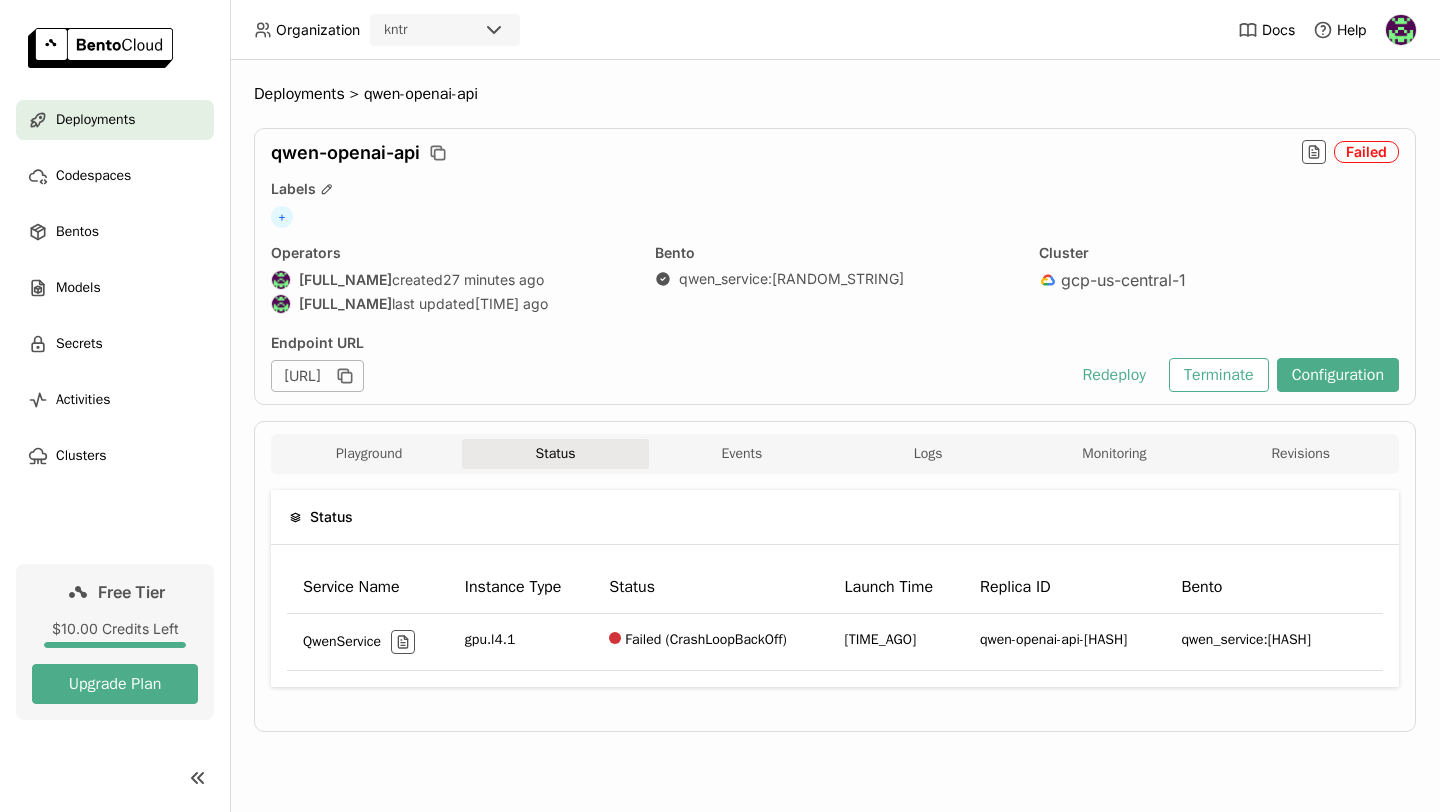 click on "Playground Status Events Logs Monitoring Revisions Endpoint /chat_completions open Form Python CURL Kwargs * { } {} Max Tokens 2000 Messages * Add Repeat Penalty 1.1 Temperature 0.6 Top K 40 Top P 0.95 Submit Result Status Service Name Instance Type Status Launch Time Replica ID Bento QwenService gpu.l4.1 Failed (CrashLoopBackOff) a minute ago qwen-openai-api-7d6ff47f46-jq5xm qwen_service:snqqrvdtawbkqcsx Events Time (UTC) Status Bento 2025-08-06 20:41:59 Failed qwen_service:snqqrvdtawbkqcsx 2025-08-06 20:41:57 Deploying qwen_service:snqqrvdtawbkqcsx 2025-08-06 20:41:24 Failed qwen_service:snqqrvdtawbkqcsx 2025-08-06 20:41:22 Deploying qwen_service:snqqrvdtawbkqcsx 2025-08-06 20:41:04 Failed qwen_service:snqqrvdtawbkqcsx 2025-08-06 20:40:59 Scaling up qwen_service:snqqrvdtawbkqcsx 2025-08-06 20:40:58 Deploying qwen_service:snqqrvdtawbkqcsx 2025-08-06 20:40:58 Scaling down qwen_service:snqqrvdtawbkqcsx 2025-08-06 20:40:46 Image Building qwen_service:snqqrvdtawbkqcsx 2025-08-06 20:40:45 Updating Total :  26 1 [" at bounding box center [835, 576] 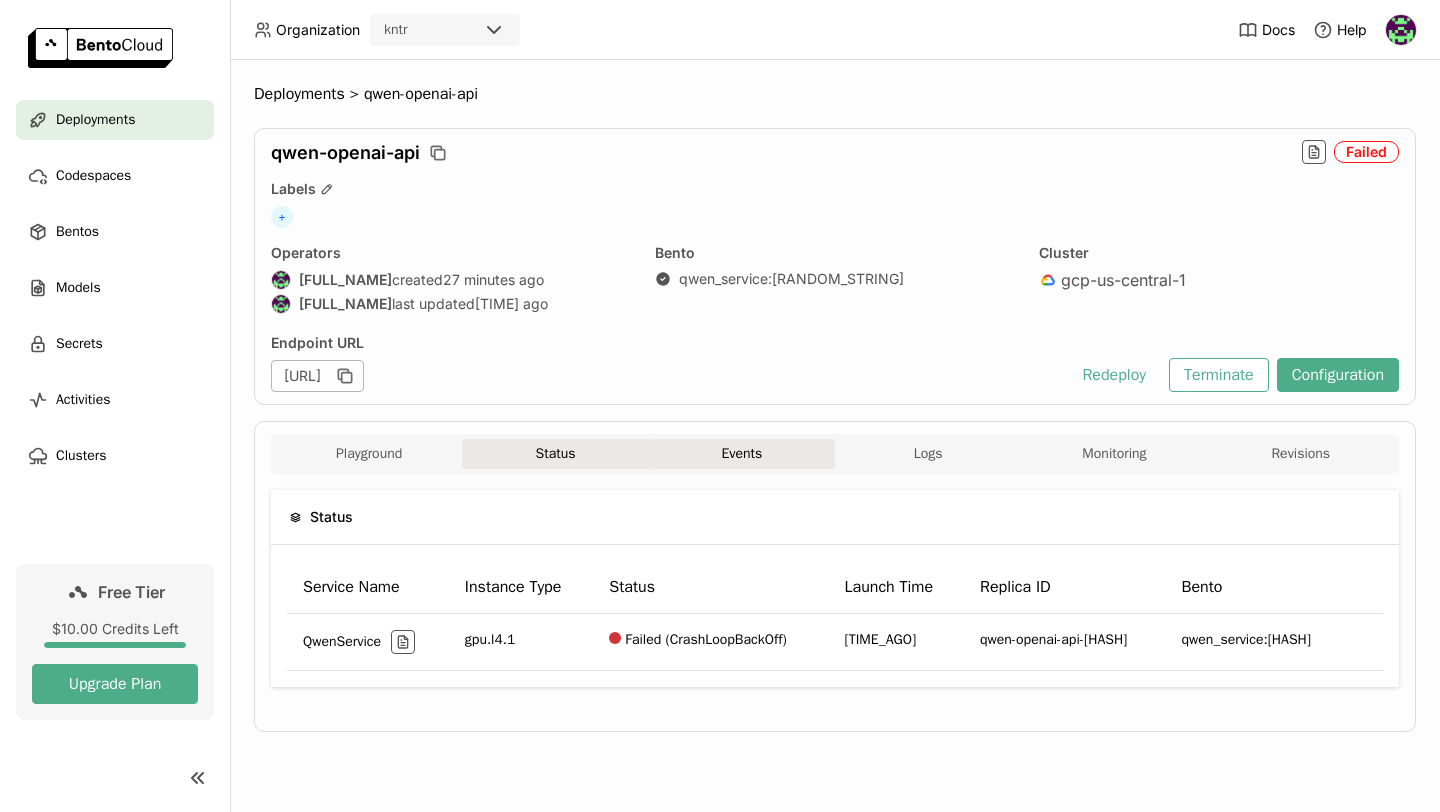 click on "Events" at bounding box center [742, 454] 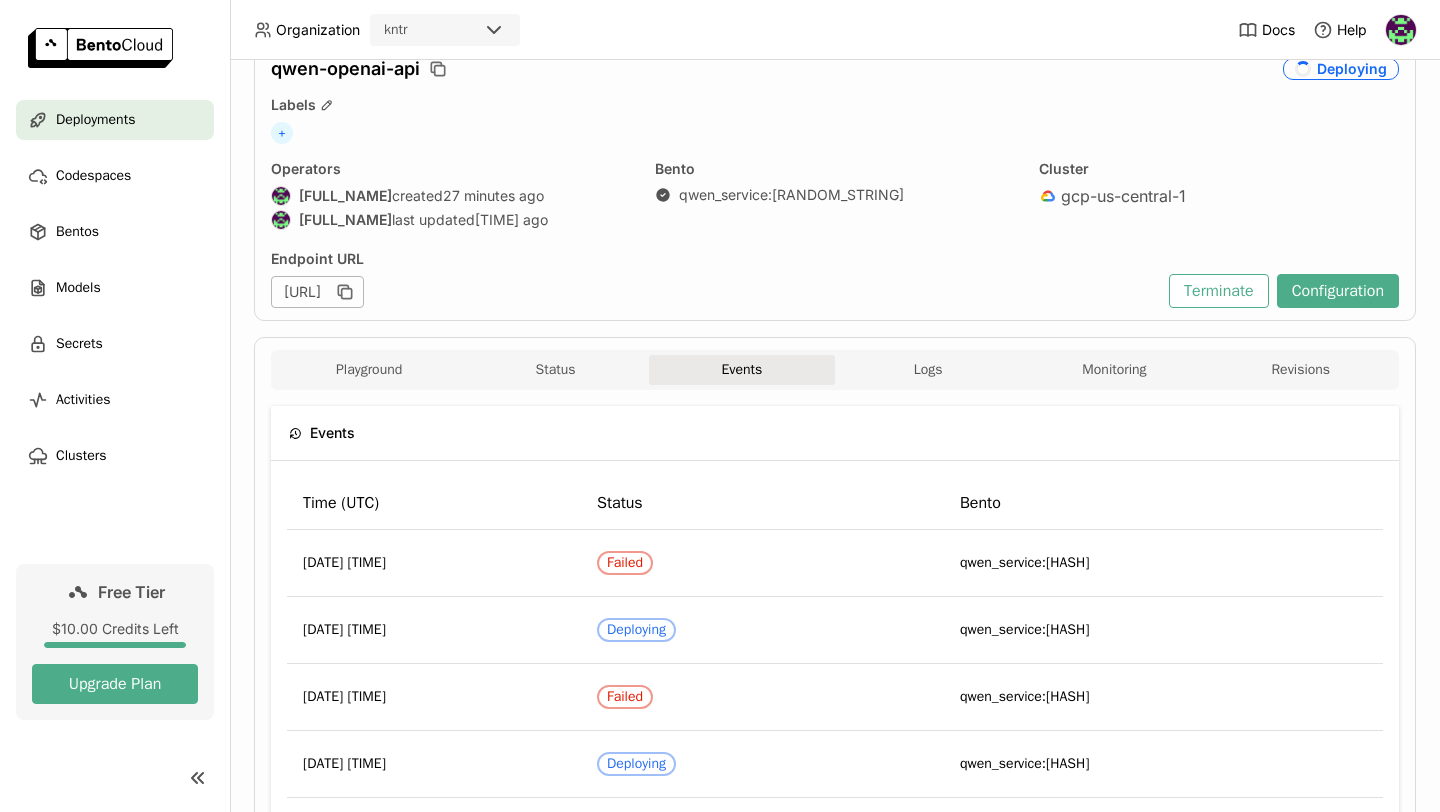 scroll, scrollTop: 82, scrollLeft: 0, axis: vertical 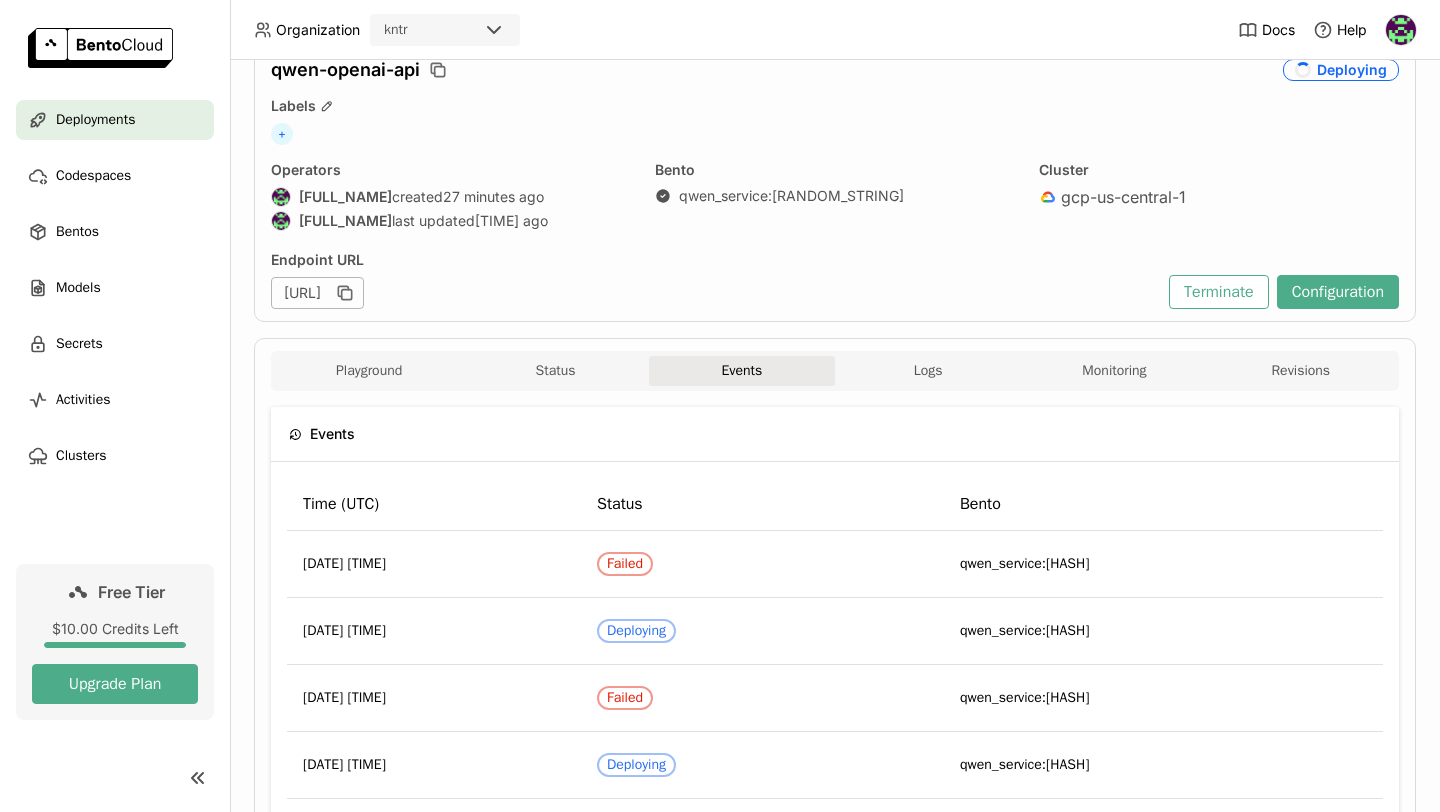 click on "https://qwen-openai-api-45101830.mt-guc1.bentoml.ai" at bounding box center [715, 293] 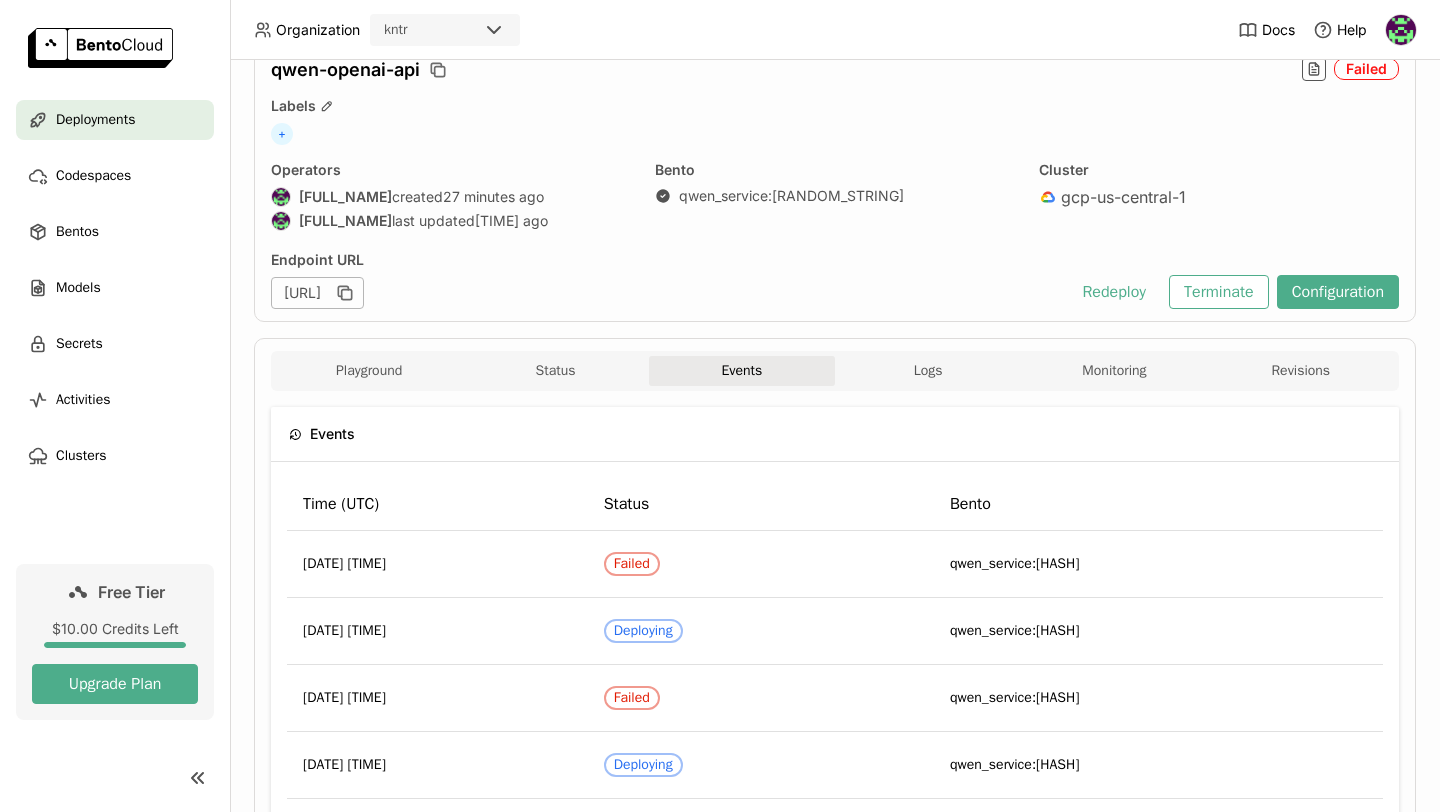 click on "Failed" at bounding box center [1366, 69] 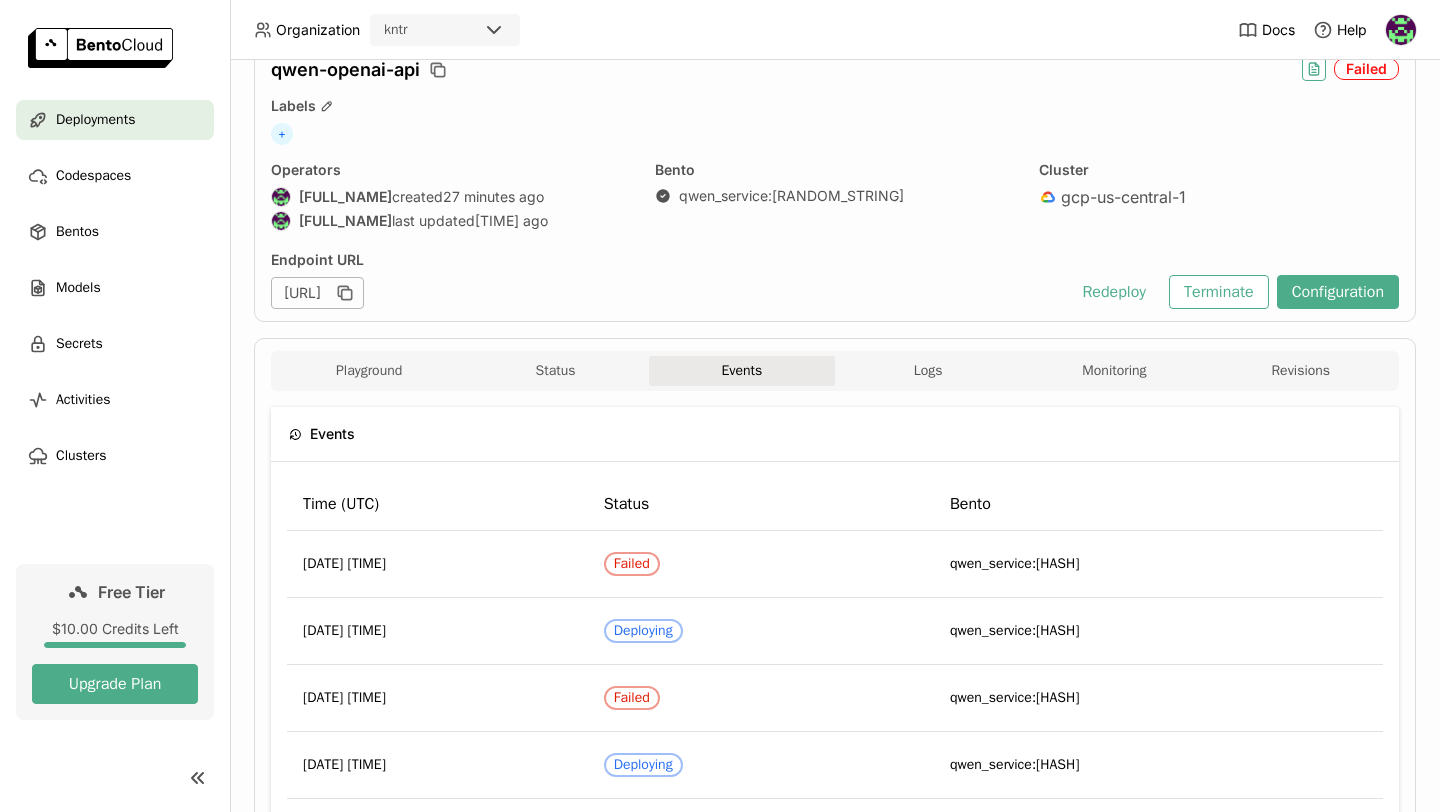 click at bounding box center (1314, 69) 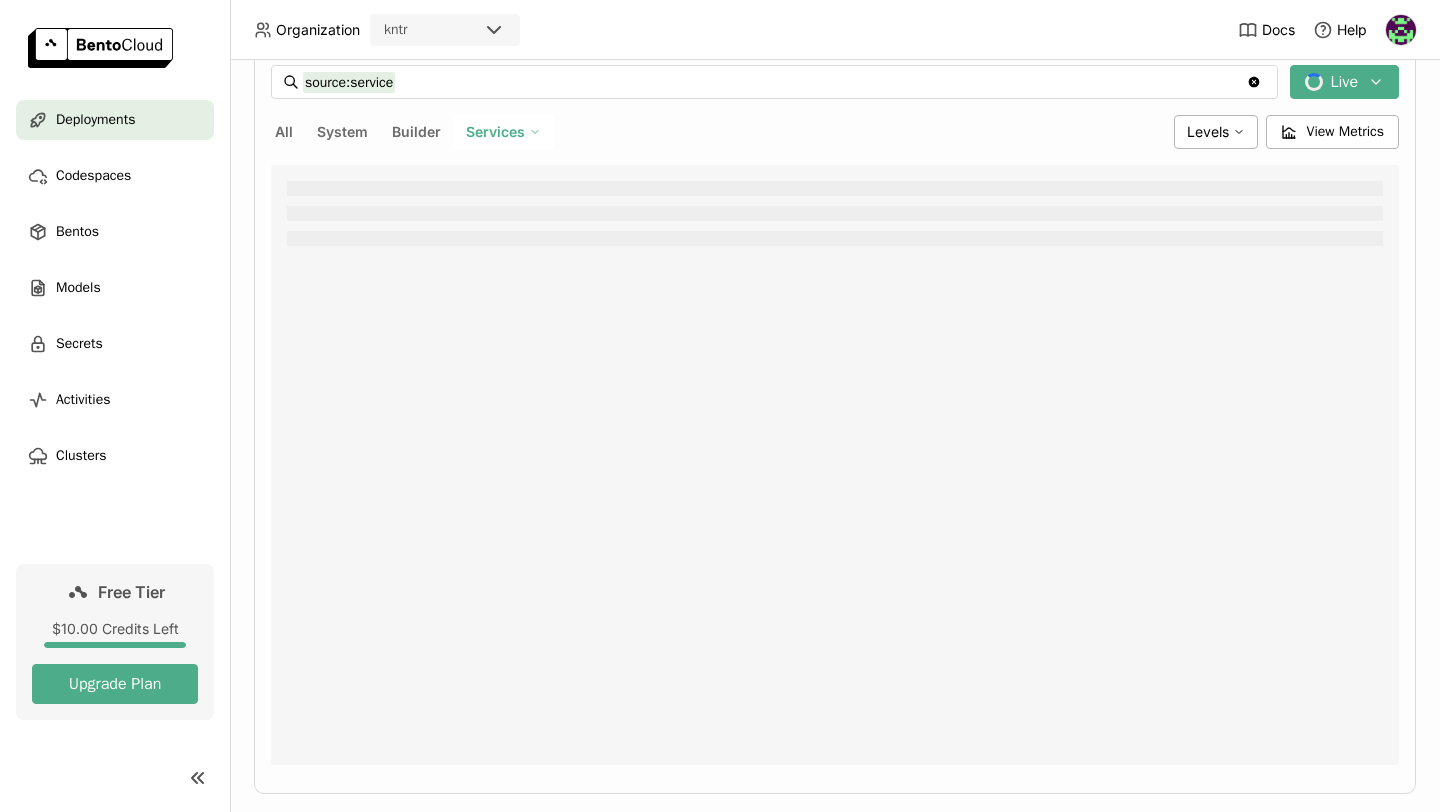 scroll, scrollTop: 461, scrollLeft: 0, axis: vertical 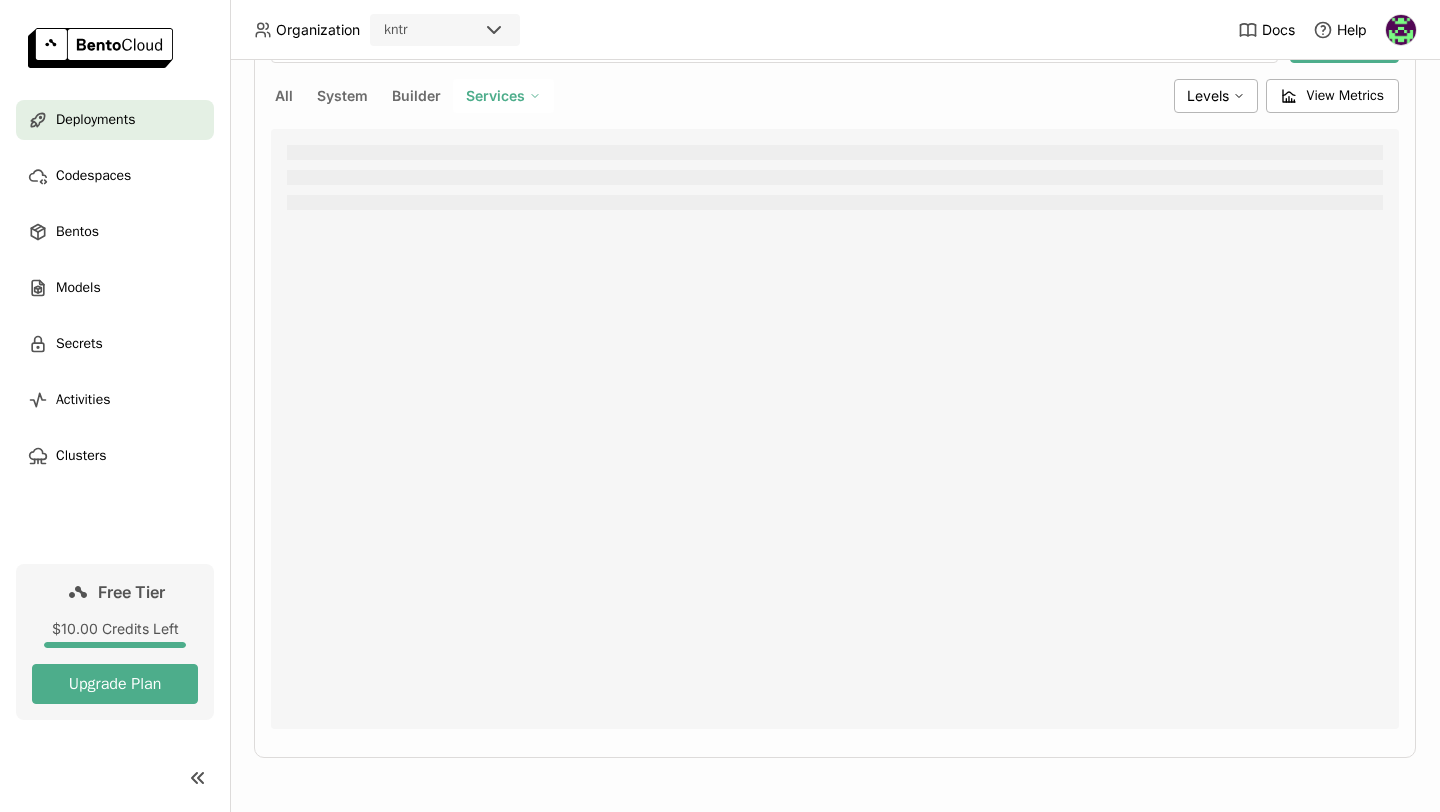 click on "source:service   source:service Clear value Live All System Builder Services Levels View Metrics" at bounding box center (835, 379) 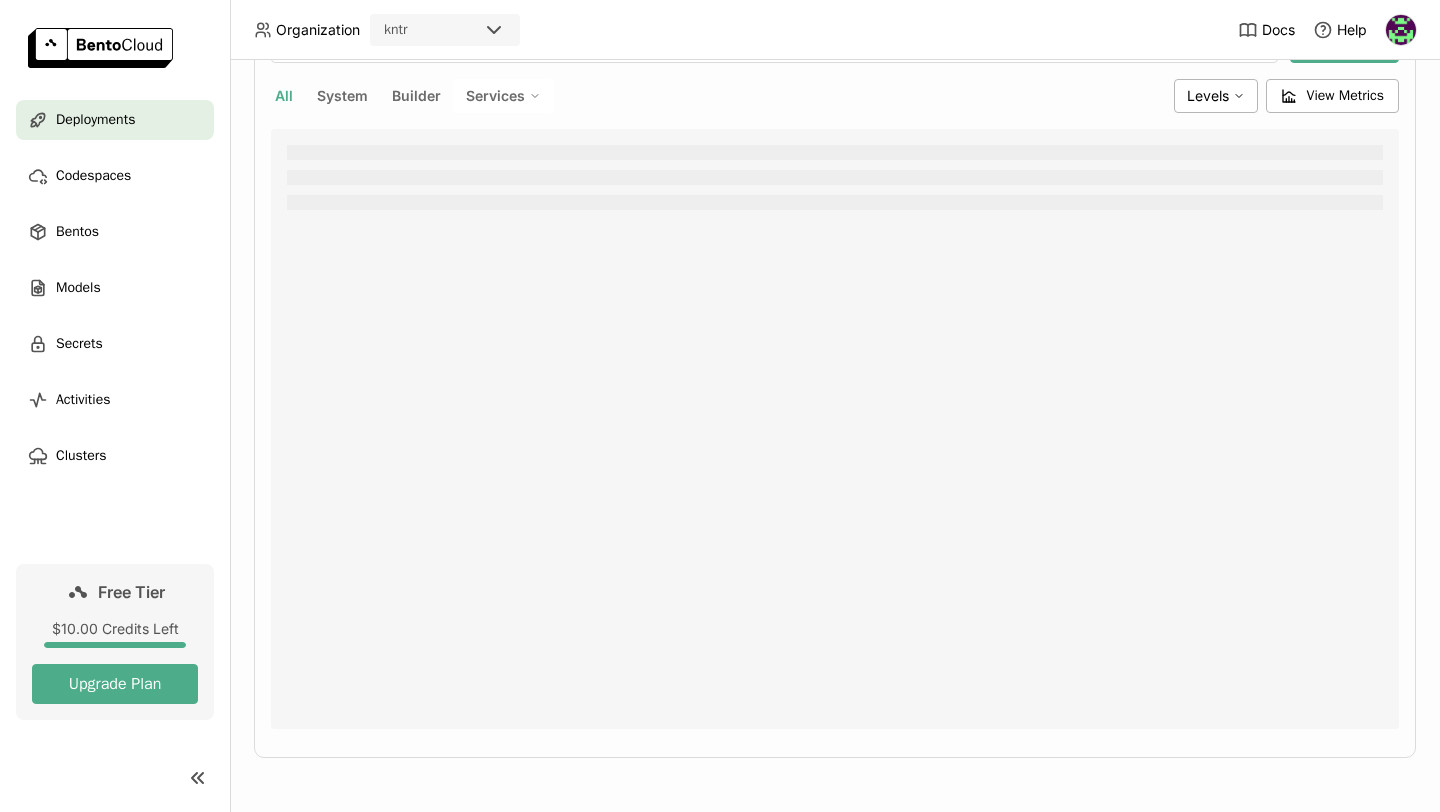 click on "Services" at bounding box center (495, 96) 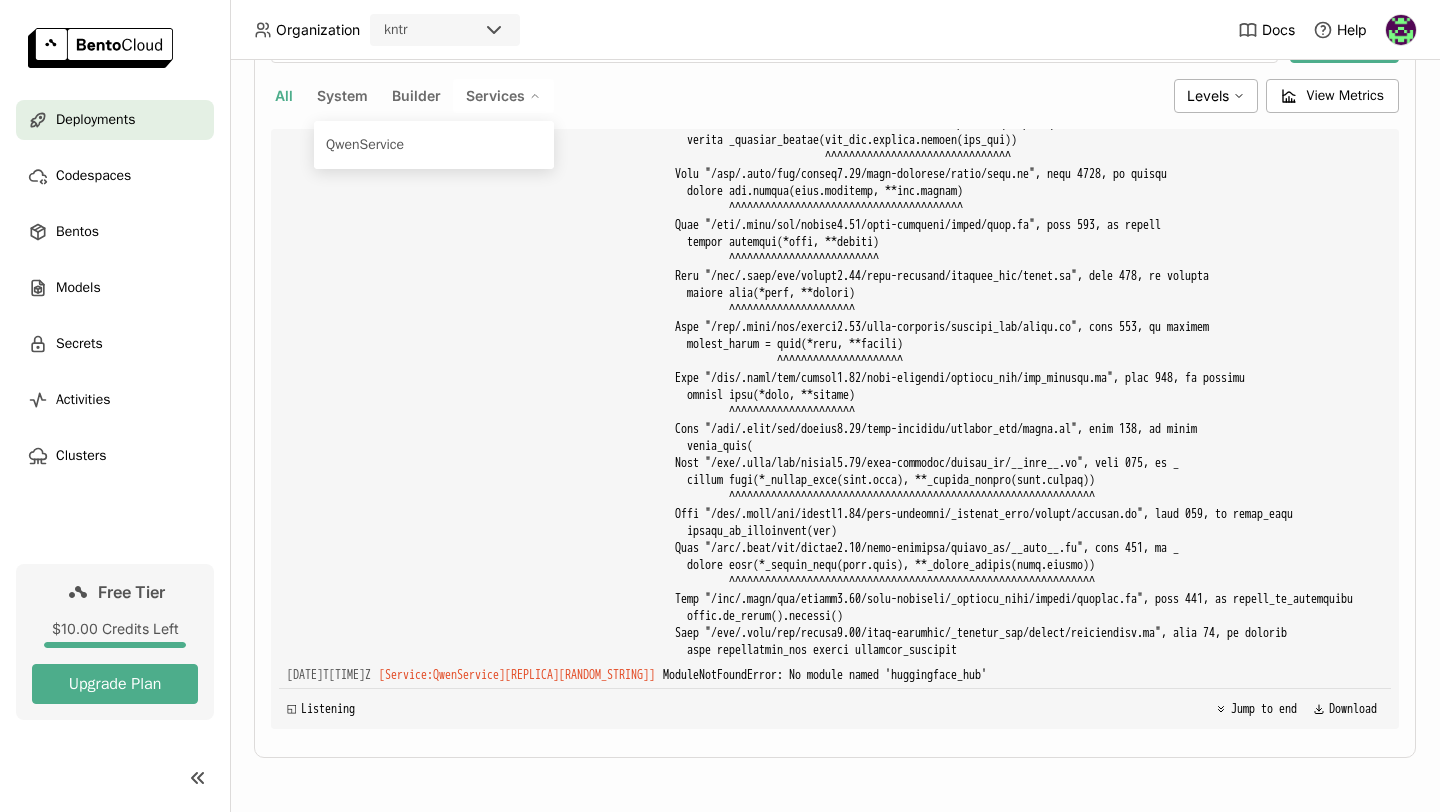 scroll, scrollTop: 7449, scrollLeft: 0, axis: vertical 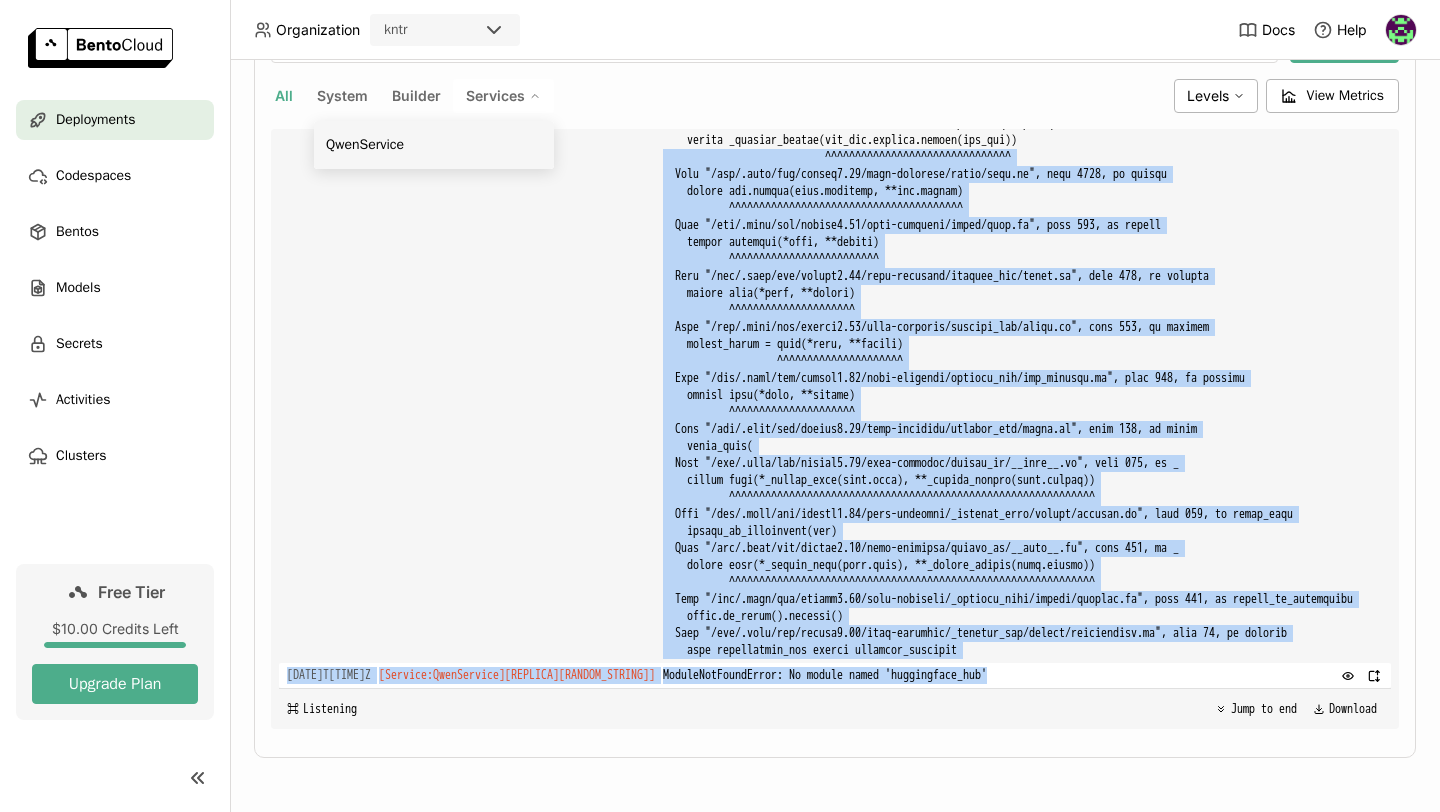 drag, startPoint x: 664, startPoint y: 194, endPoint x: 1180, endPoint y: 679, distance: 708.15326 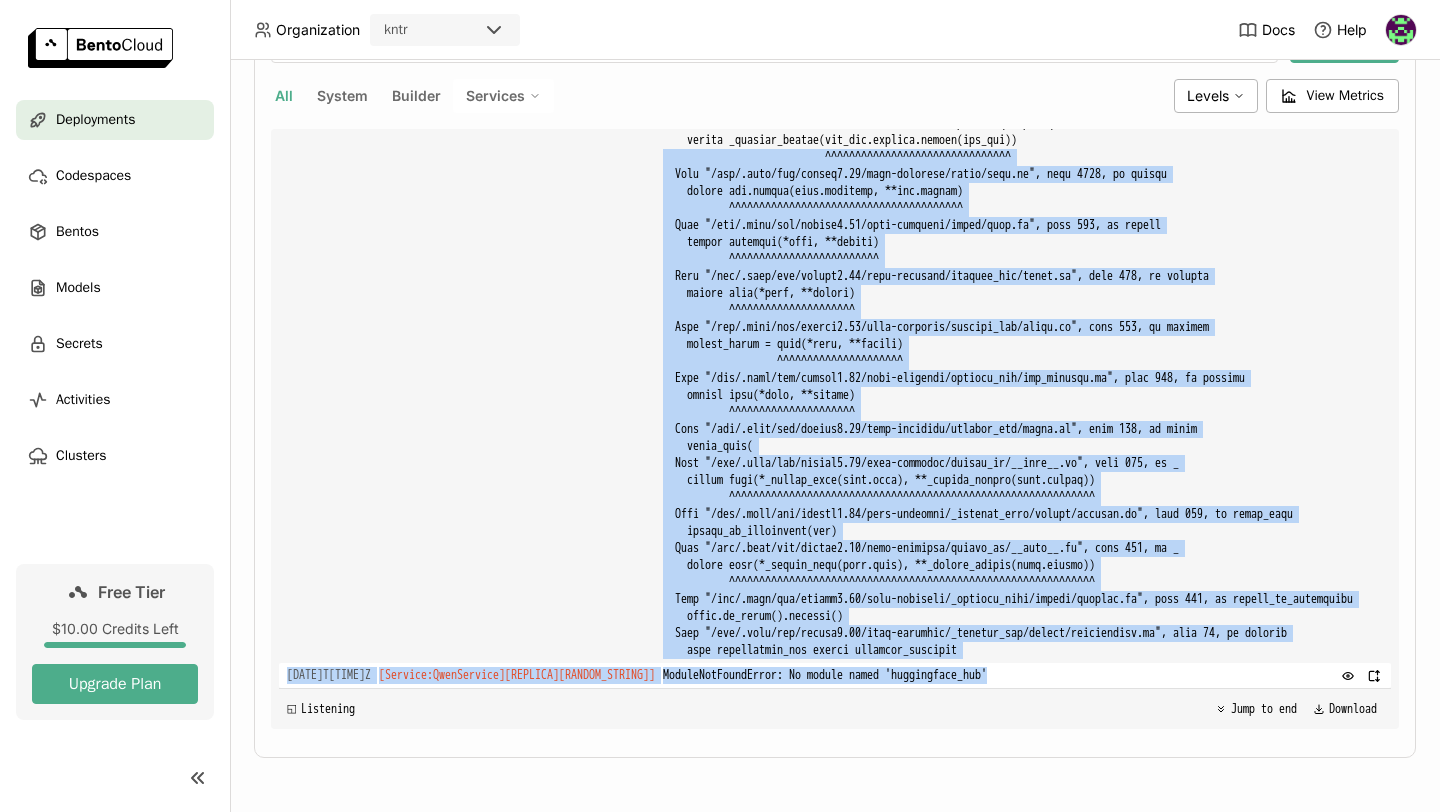 copy on "^^^^^^^^^^^^^^^^^^^^^^^^^^^^^^^
File "/app/.venv/lib/python3.11/site-packages/click/core.py", line 1226, in invoke
return ctx.invoke(self.callback, **ctx.params)
^^^^^^^^^^^^^^^^^^^^^^^^^^^^^^^^^^^^^^^
File "/app/.venv/lib/python3.11/site-packages/click/core.py", line 794, in invoke
return callback(*args, **kwargs)
^^^^^^^^^^^^^^^^^^^^^^^^^
File "/app/.venv/lib/python3.11/site-packages/bentoml_cli/utils.py", line 364, in wrapper
return func(*args, **kwargs)
^^^^^^^^^^^^^^^^^^^^^
File "/app/.venv/lib/python3.11/site-packages/bentoml_cli/utils.py", line 335, in wrapper
return_value = func(*args, **kwargs)
^^^^^^^^^^^^^^^^^^^^^
File "/app/.venv/lib/python3.11/site-packages/bentoml_cli/env_manager.py", line 126, in wrapper
return func(*args, **kwargs)
^^^^^^^^^^^^^^^^^^^^^
File "/app/.venv/lib/python3.11/site-packages/bentoml_cli/serve.py", line 315, in serve
serve_http(
File "/app/.v..." 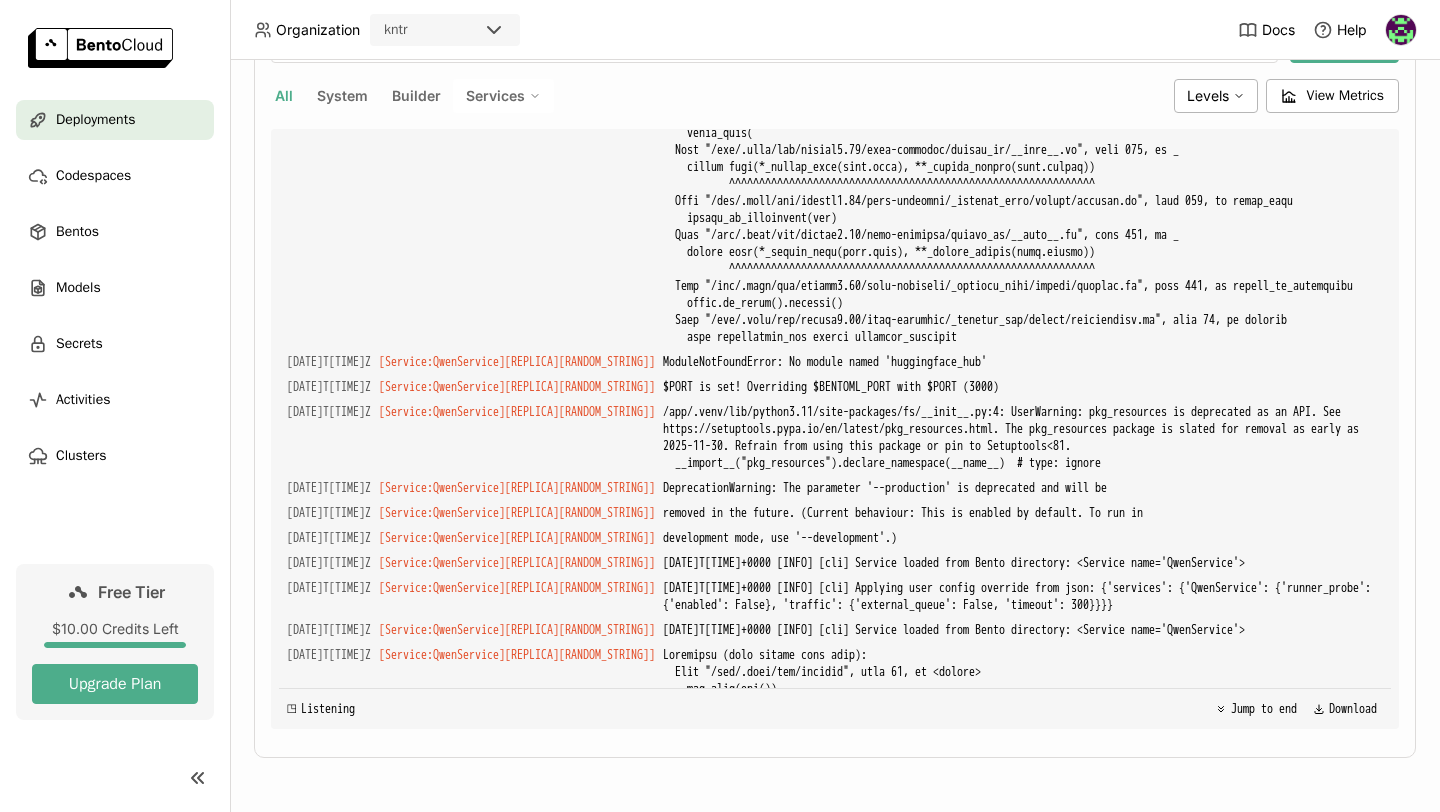 scroll, scrollTop: 11297, scrollLeft: 0, axis: vertical 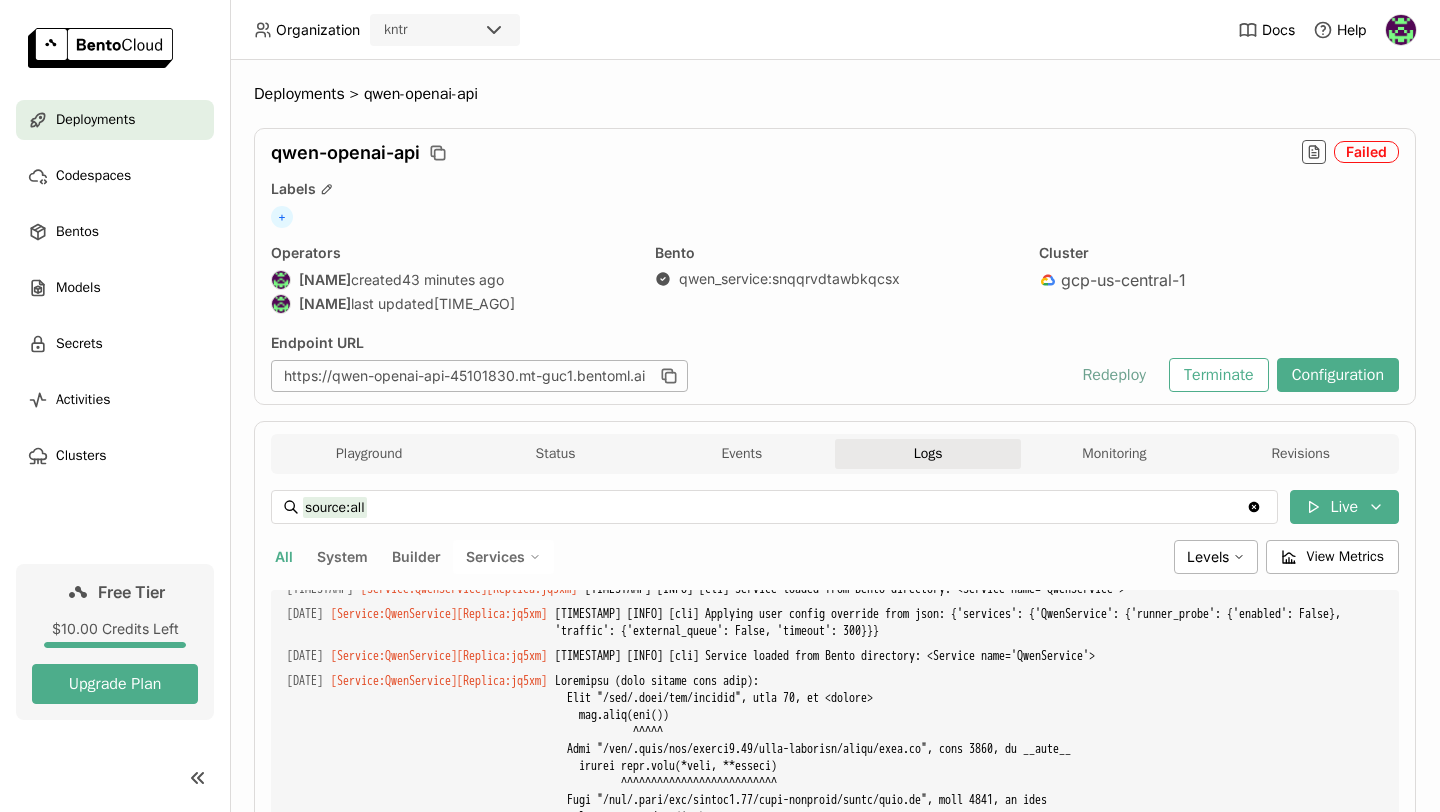 click on "Redeploy" at bounding box center (1114, 375) 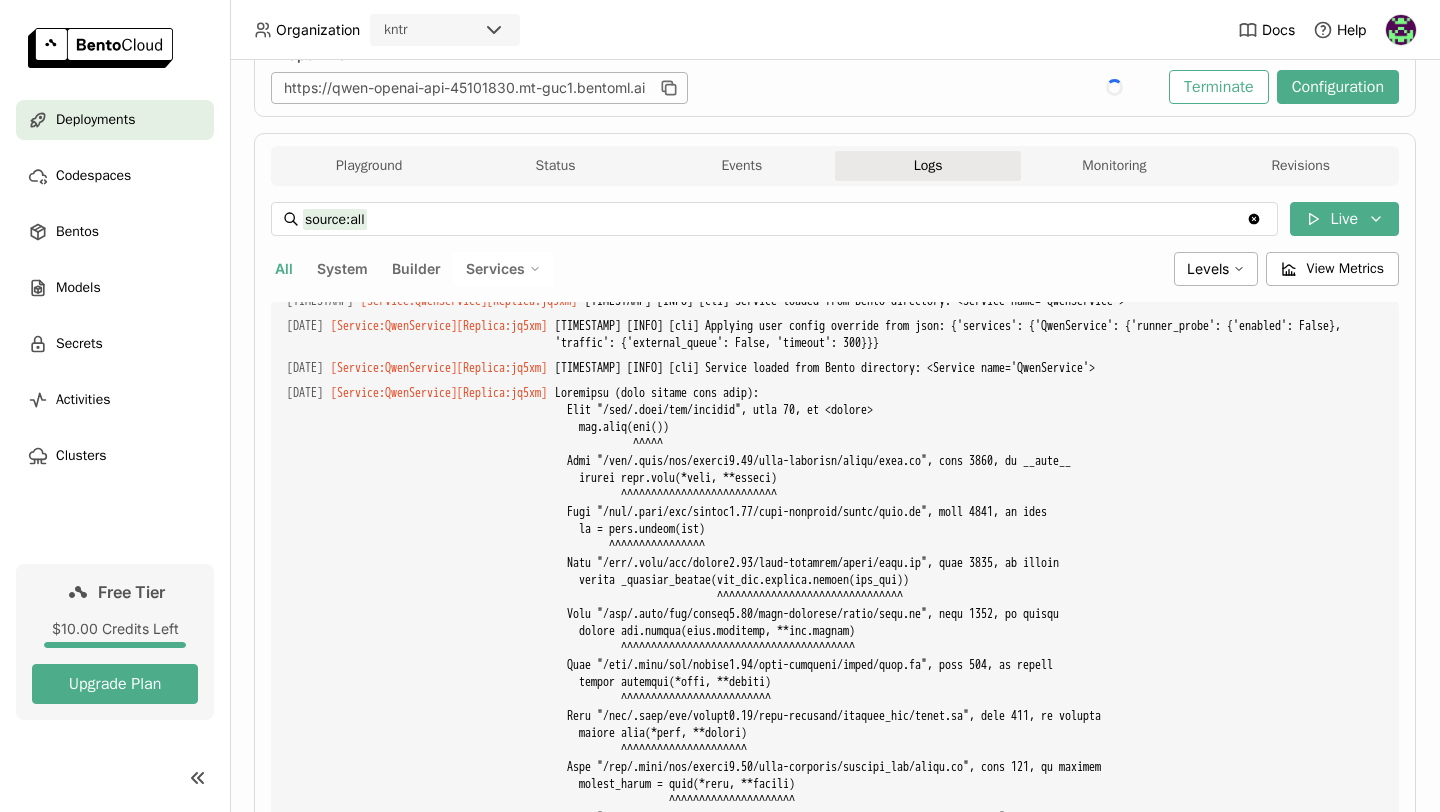 scroll, scrollTop: 461, scrollLeft: 0, axis: vertical 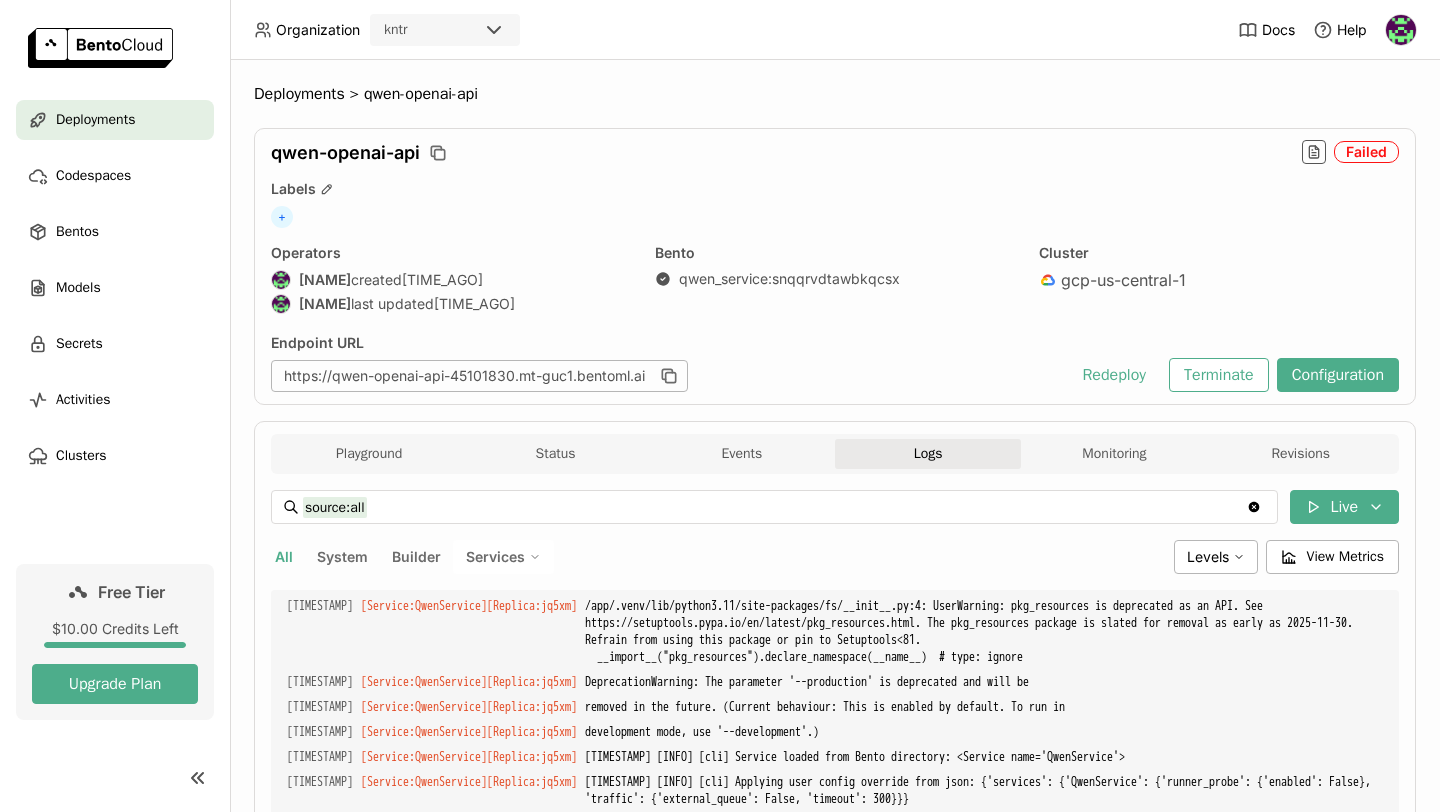 click on "qwen-openai-api" at bounding box center [421, 94] 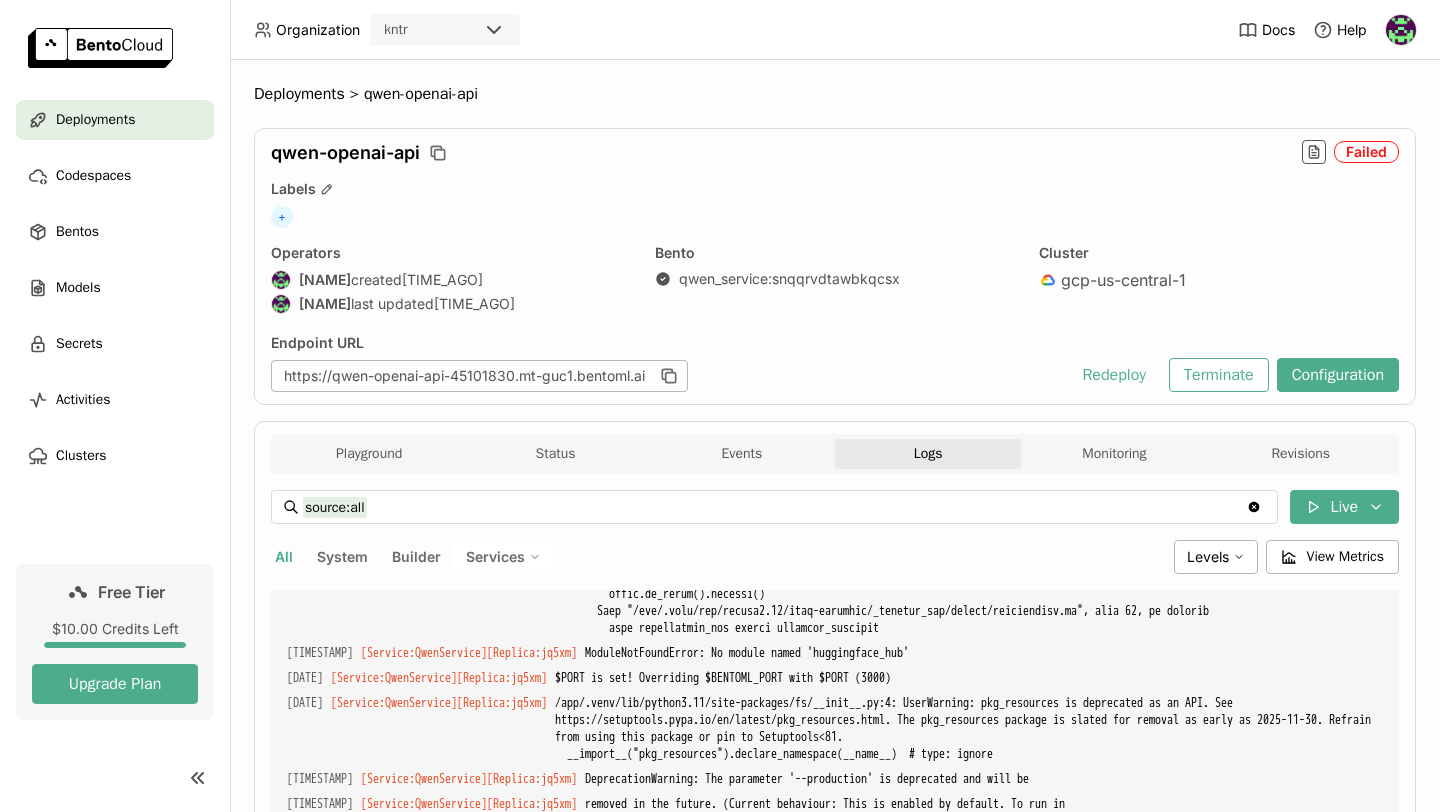 scroll, scrollTop: 9699, scrollLeft: 0, axis: vertical 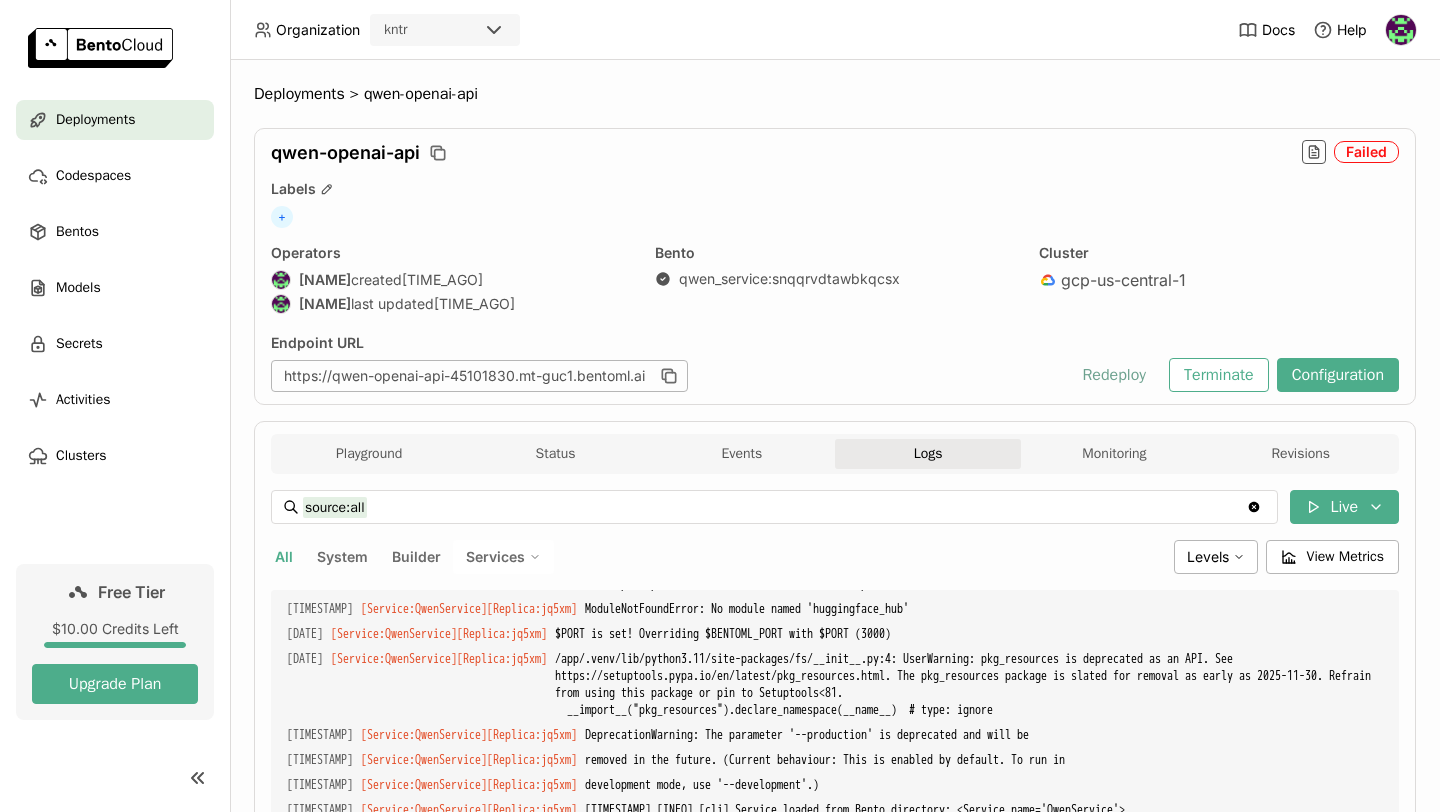 click on "Redeploy" at bounding box center [1114, 375] 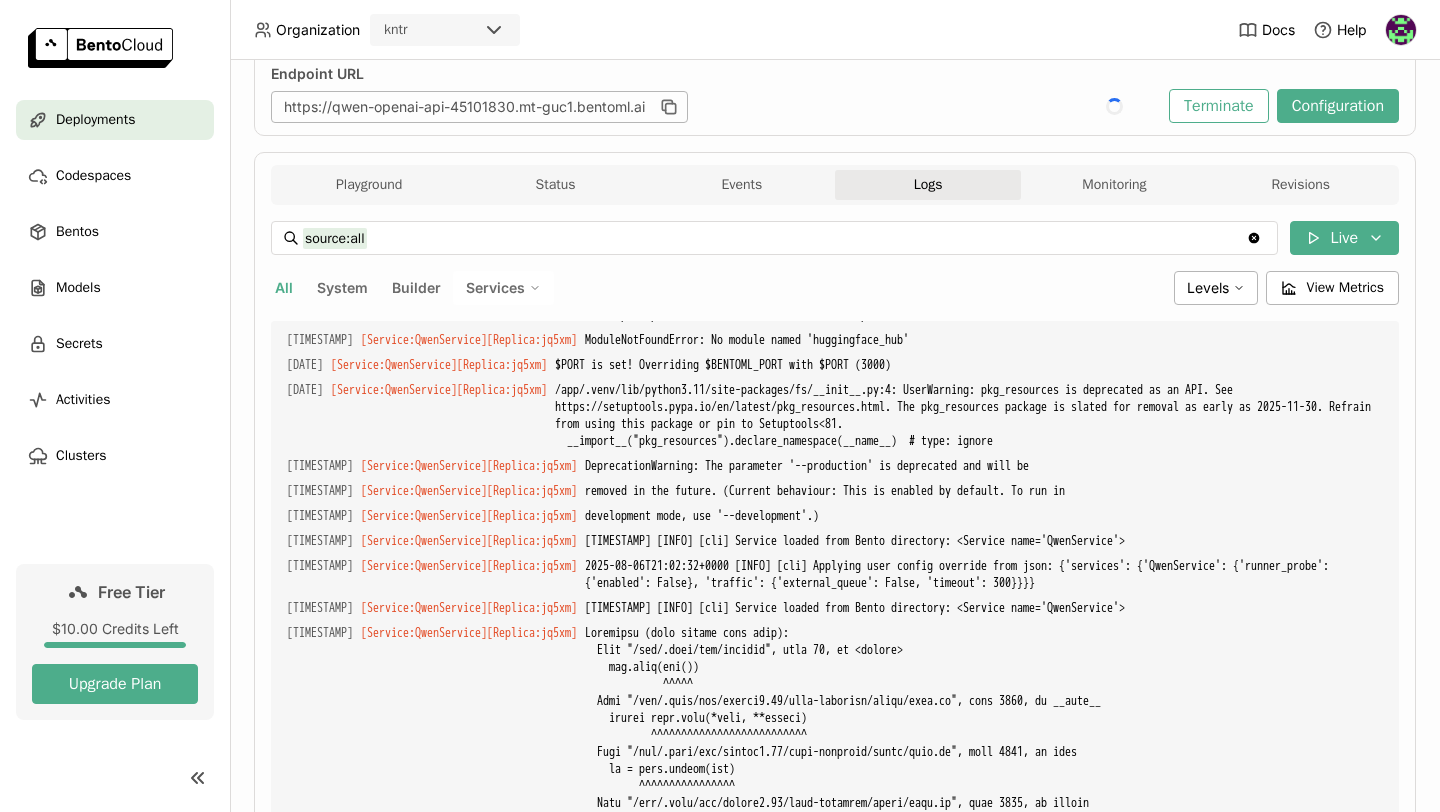 scroll, scrollTop: 461, scrollLeft: 0, axis: vertical 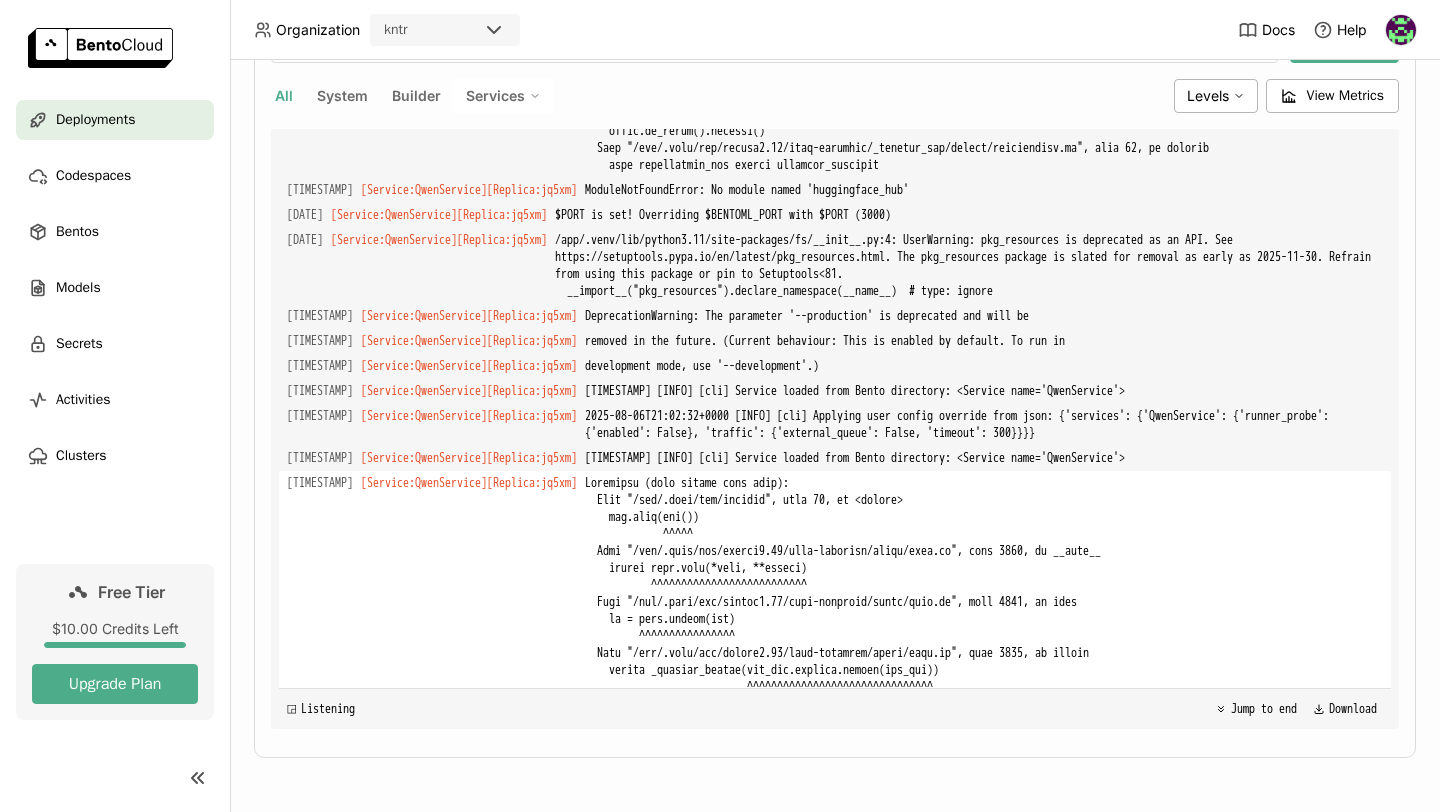 drag, startPoint x: 725, startPoint y: 653, endPoint x: 1129, endPoint y: 647, distance: 404.04456 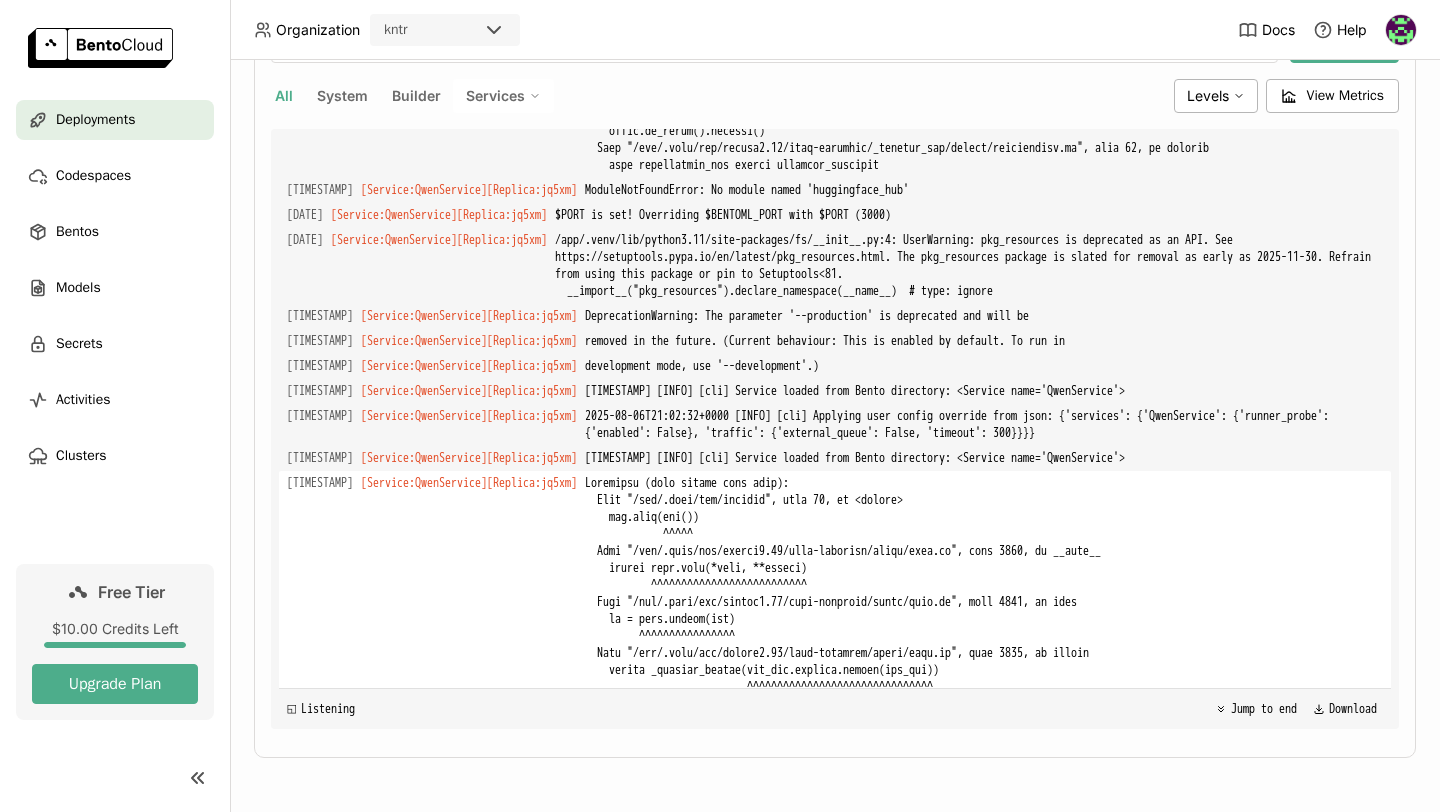 drag, startPoint x: 1129, startPoint y: 647, endPoint x: 709, endPoint y: 647, distance: 420 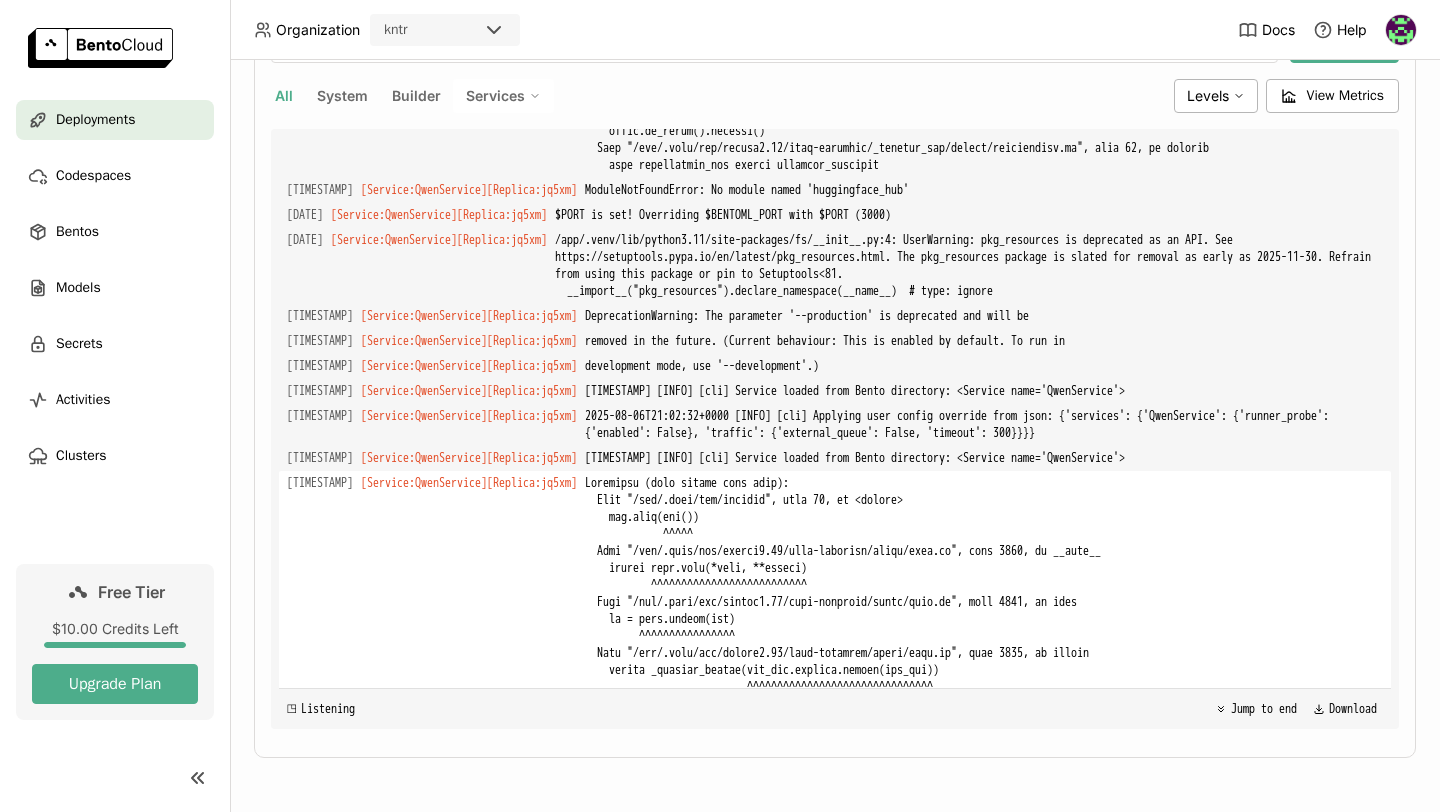 click at bounding box center [984, 832] 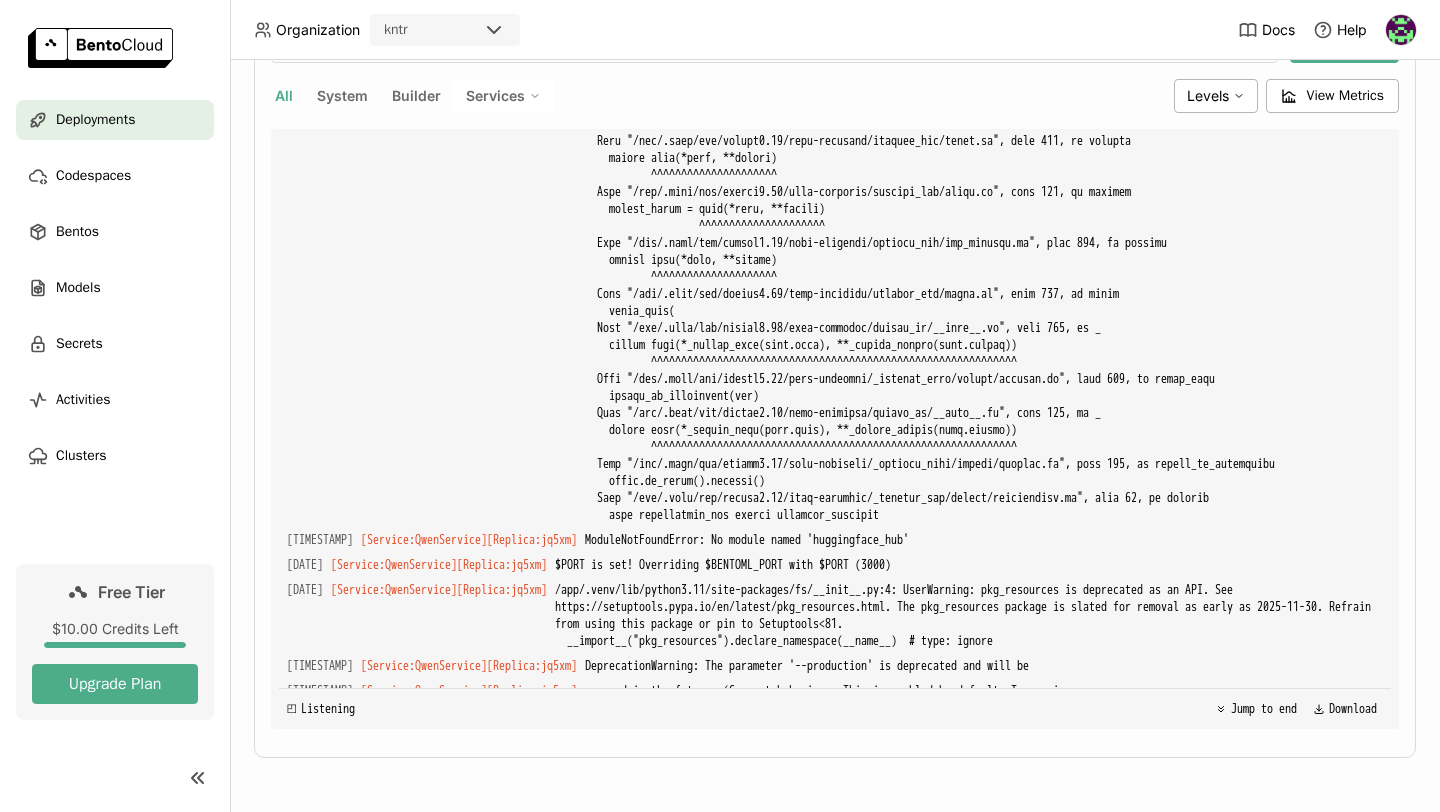 scroll, scrollTop: 9101, scrollLeft: 0, axis: vertical 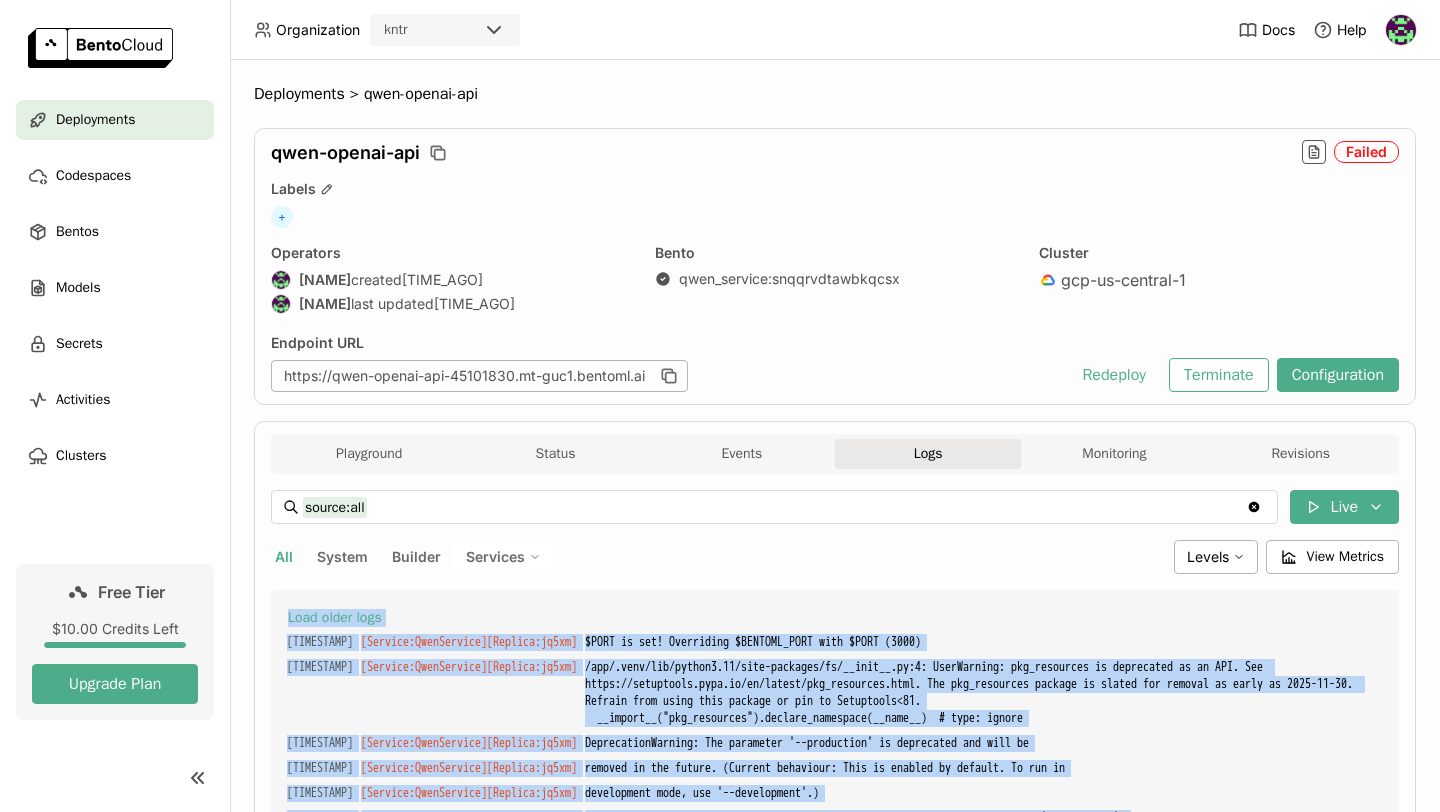drag, startPoint x: 1099, startPoint y: 673, endPoint x: 284, endPoint y: 619, distance: 816.787 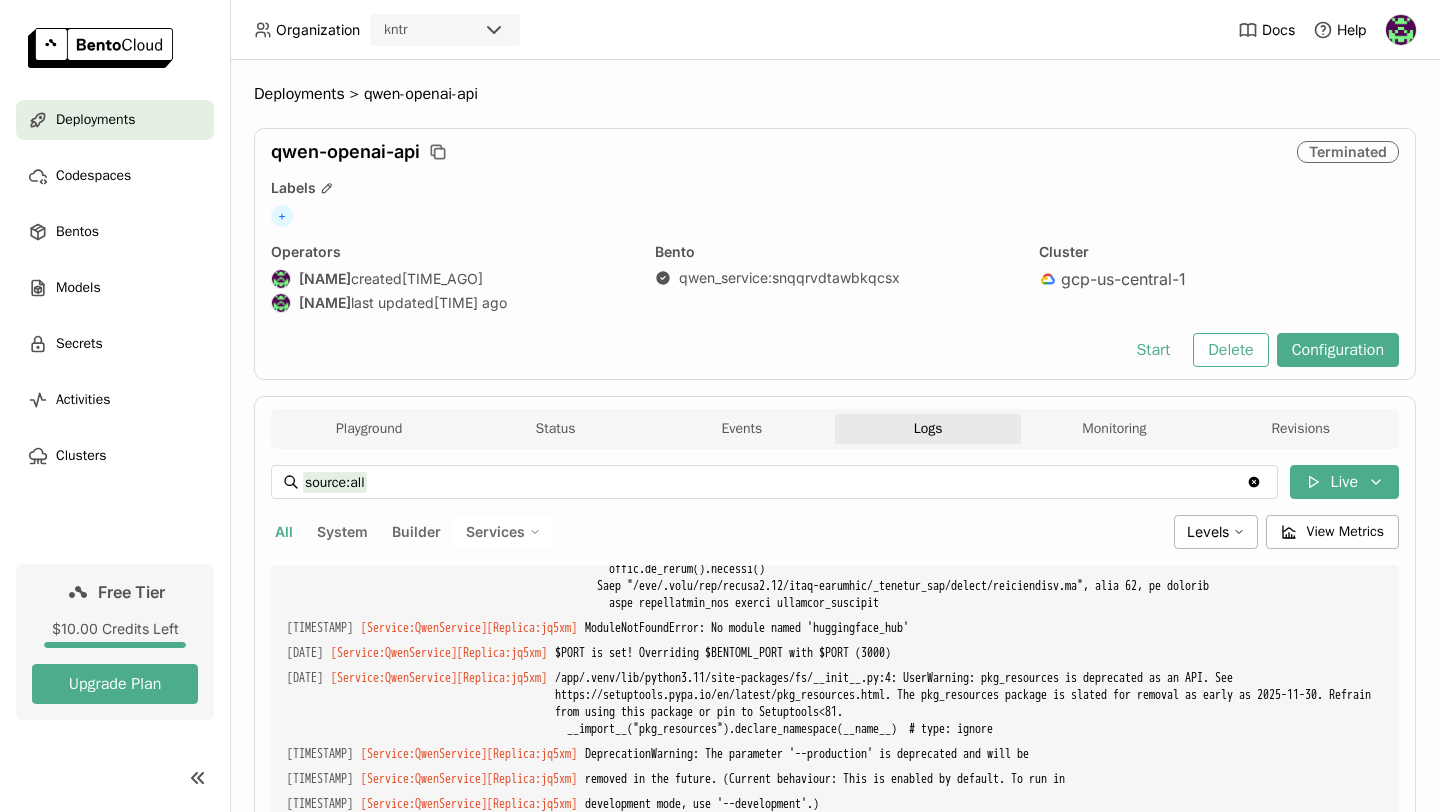 scroll, scrollTop: 9101, scrollLeft: 0, axis: vertical 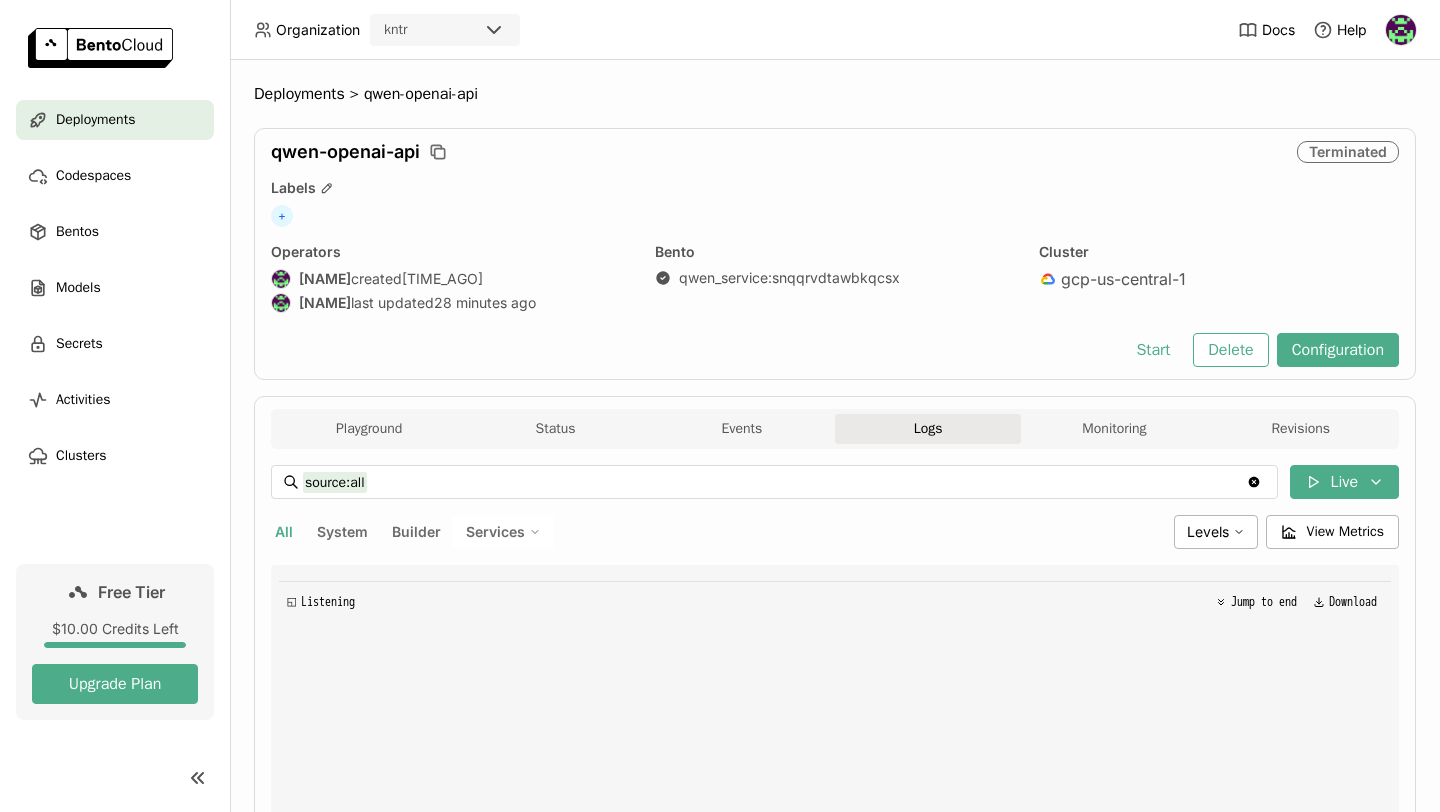 click on "qwen-openai-api" at bounding box center (345, 152) 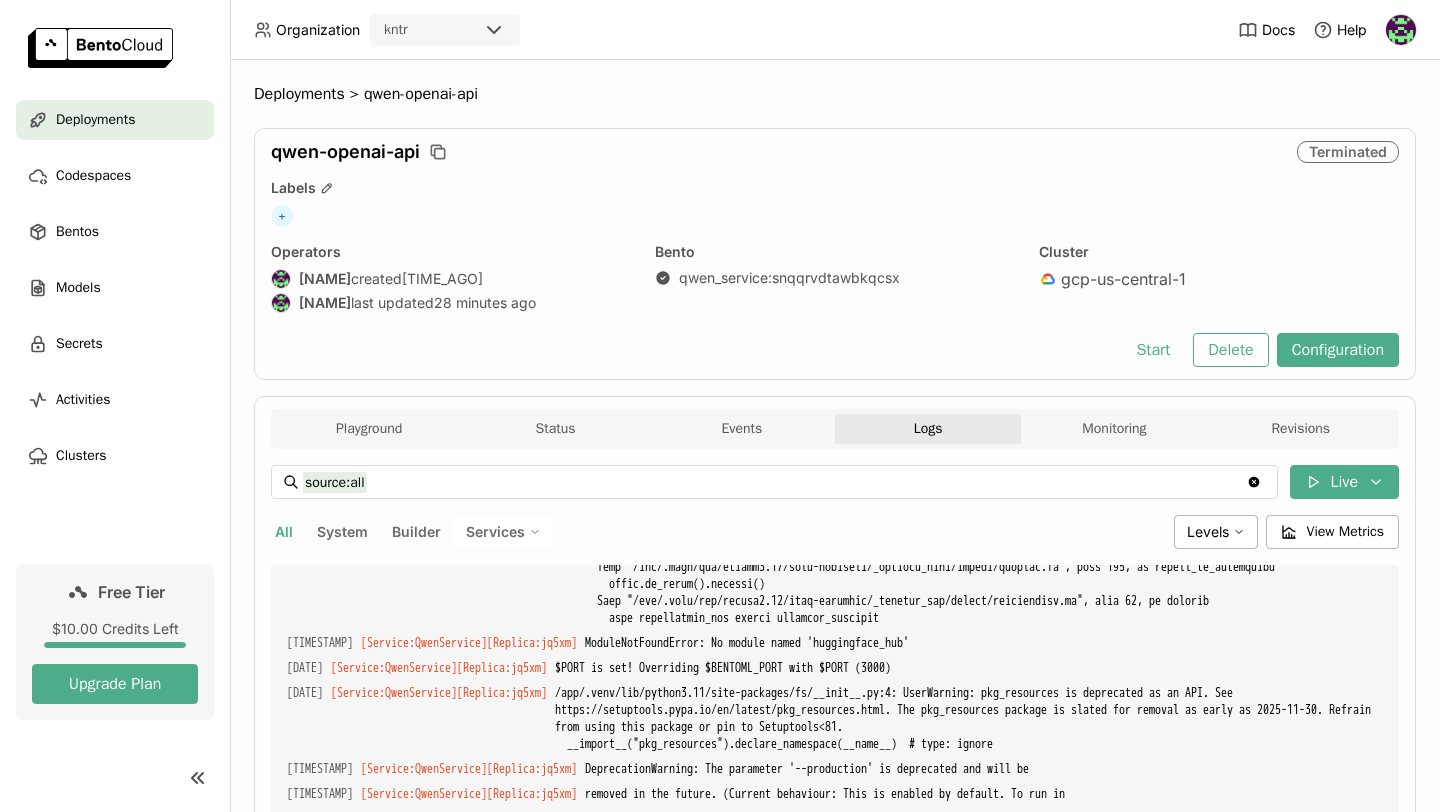 scroll, scrollTop: 9101, scrollLeft: 0, axis: vertical 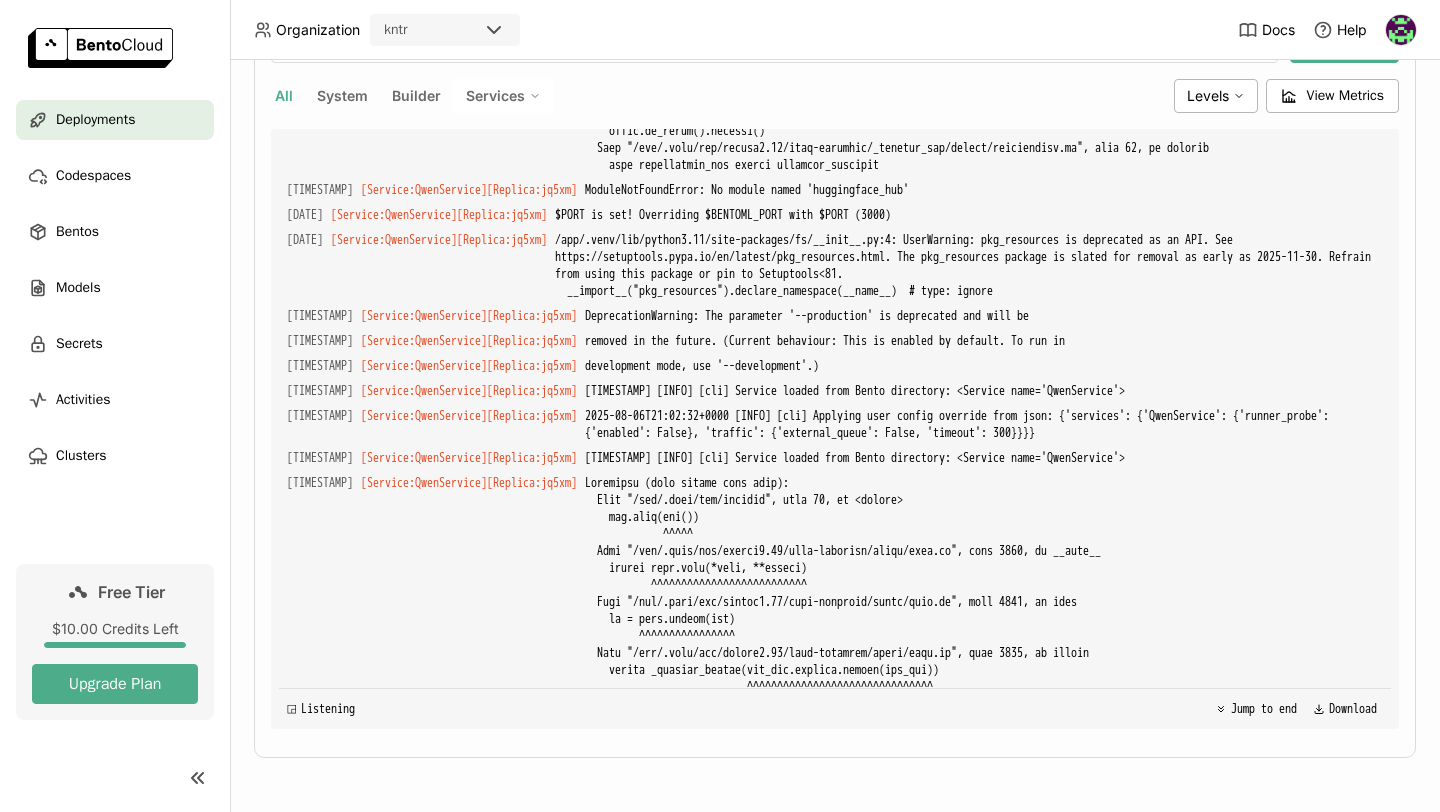 click on "◲ Listening Jump to end Download" at bounding box center (835, 708) 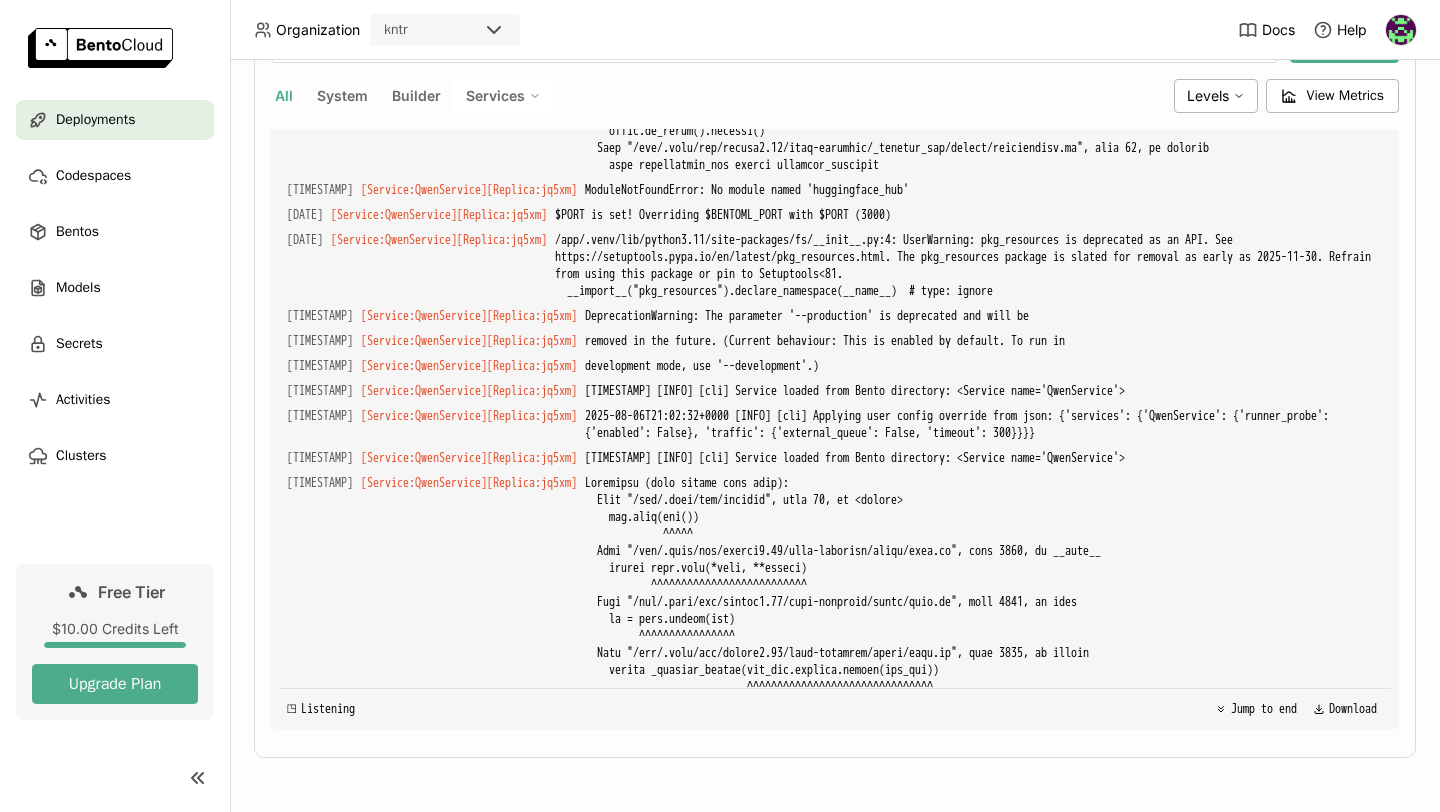 click on "kntr" at bounding box center (445, 30) 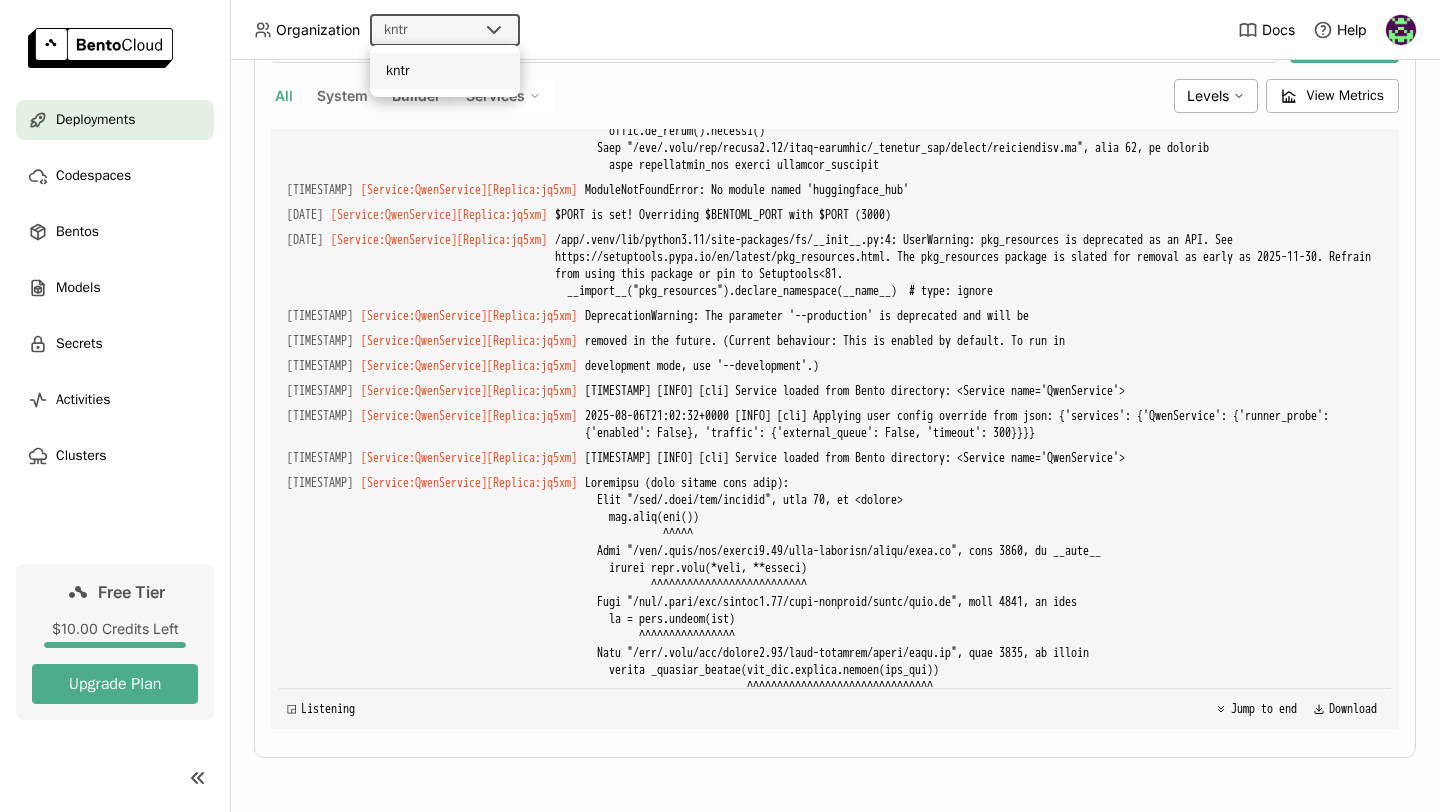 click on "Organization kntr Docs Help" at bounding box center [720, 30] 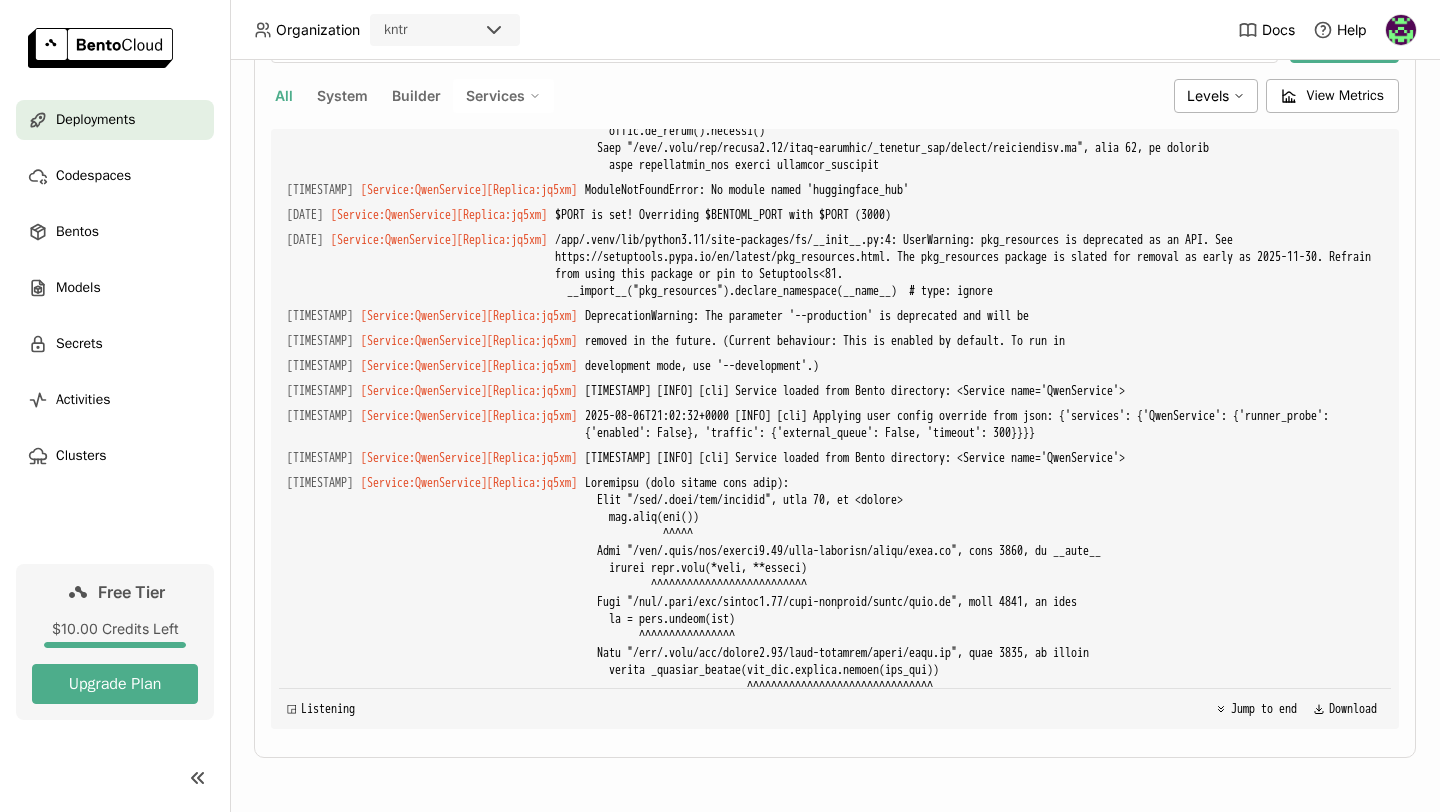 click on "Deployments" at bounding box center (95, 120) 